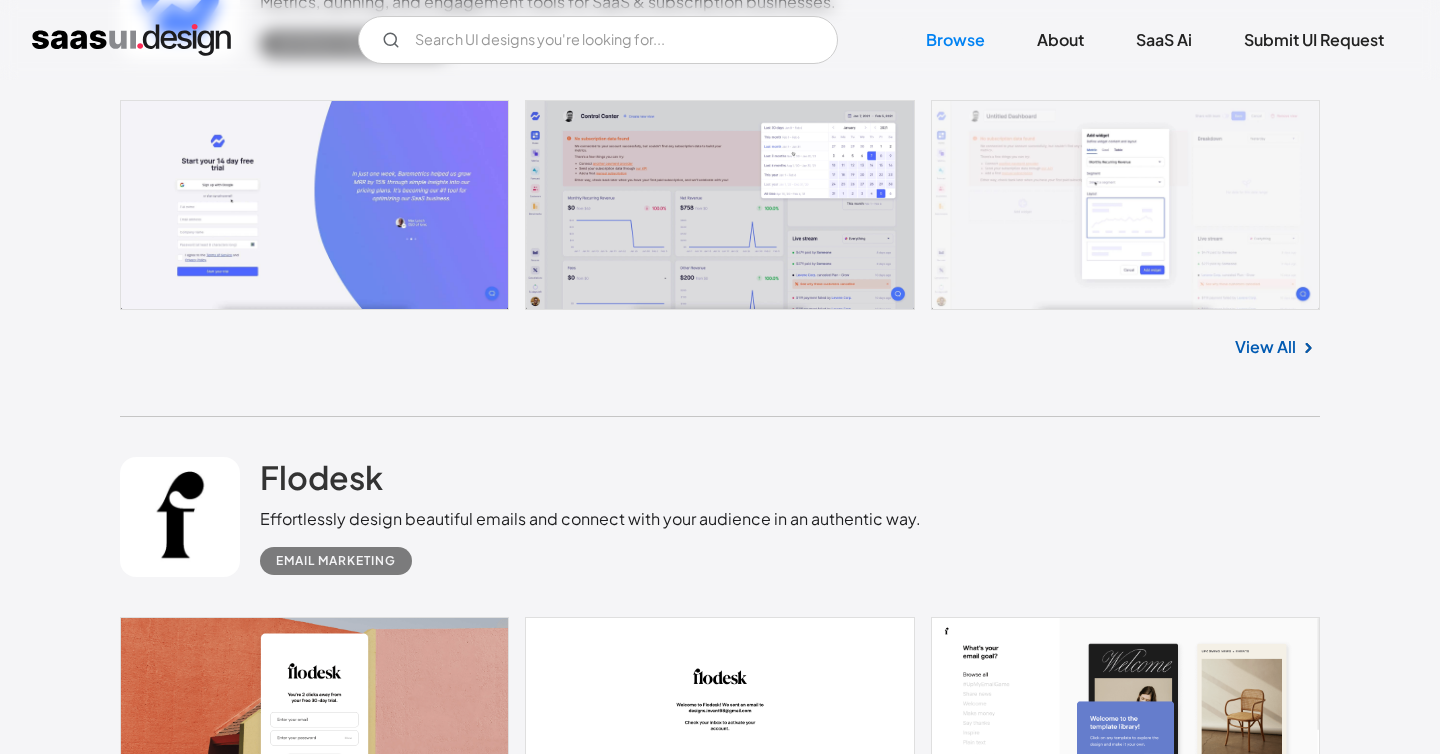scroll, scrollTop: 706, scrollLeft: 0, axis: vertical 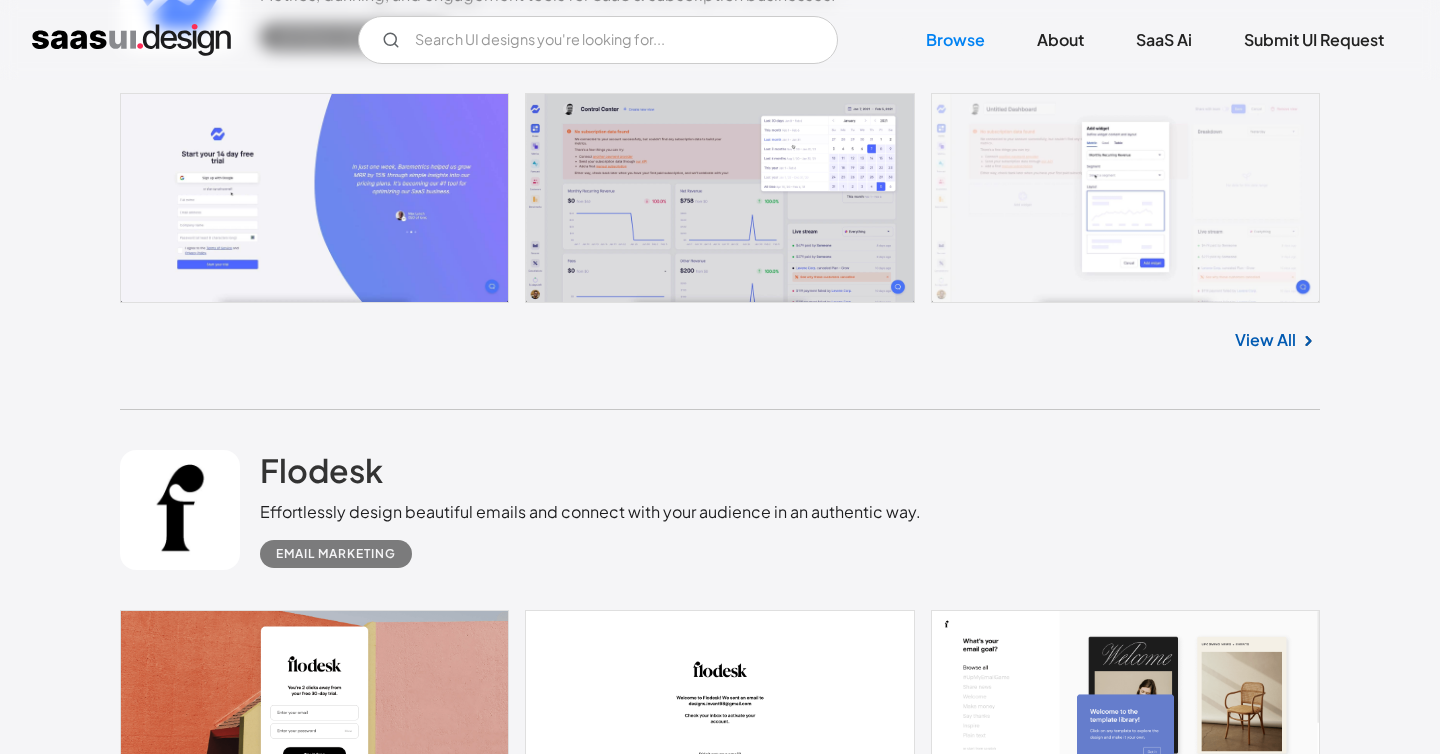 click at bounding box center [720, 198] 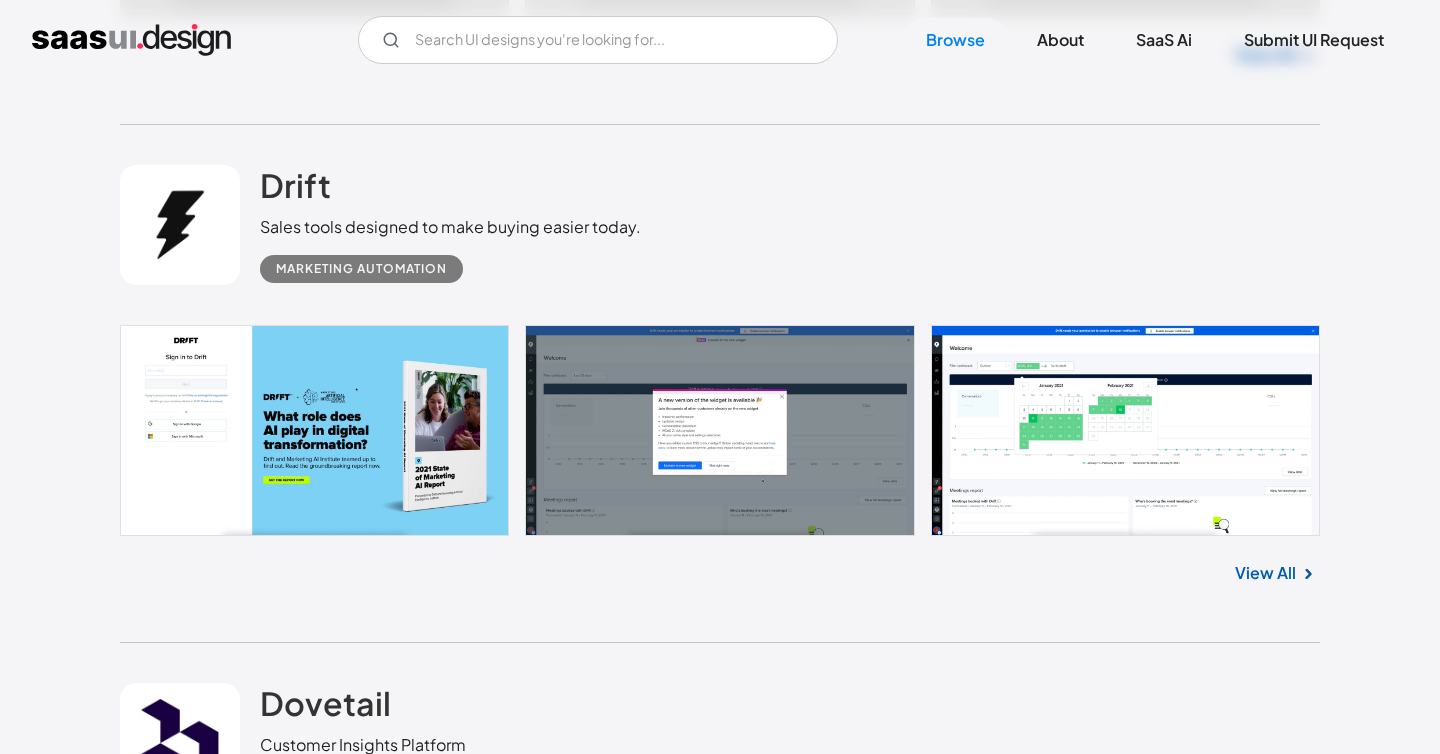 scroll, scrollTop: 3128, scrollLeft: 0, axis: vertical 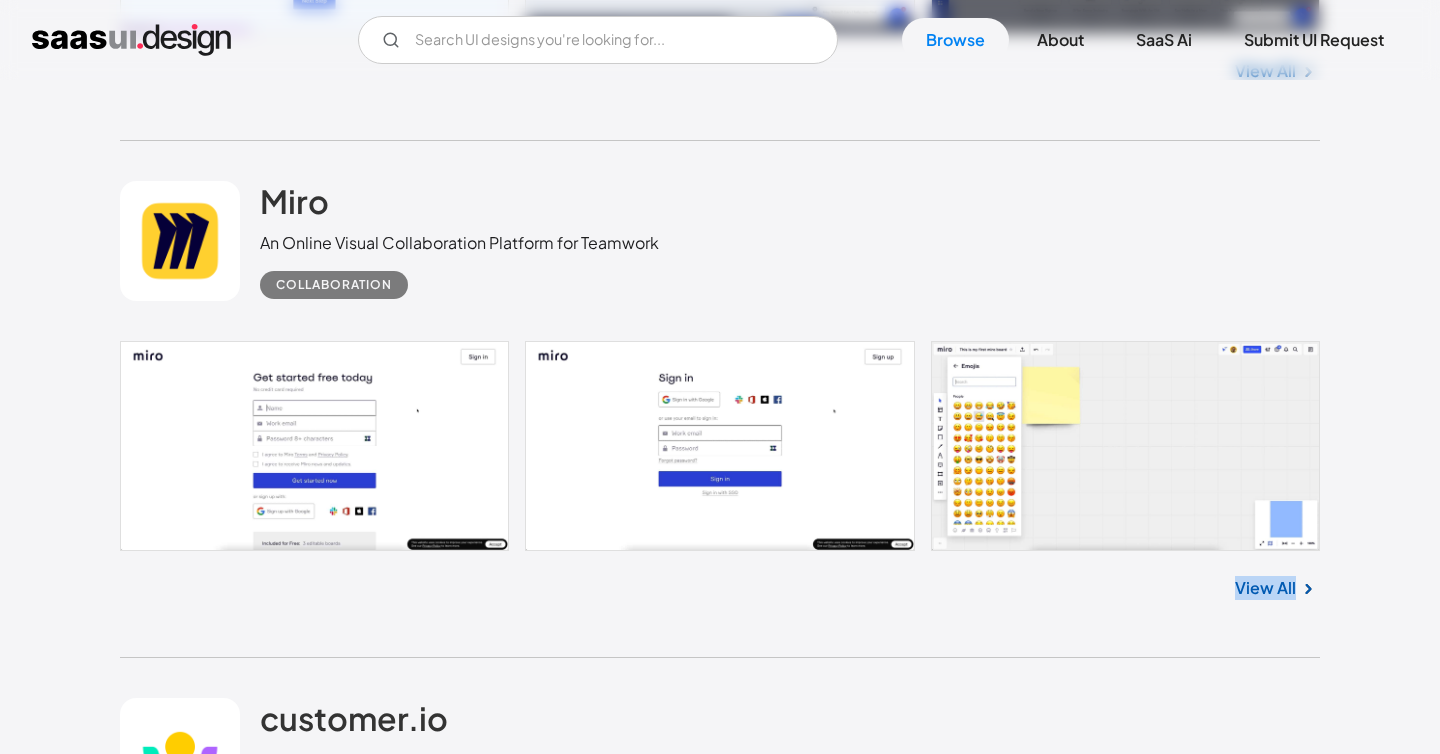 click on "Miro An Online Visual Collaboration Platform for Teamwork Collaboration" at bounding box center (720, 241) 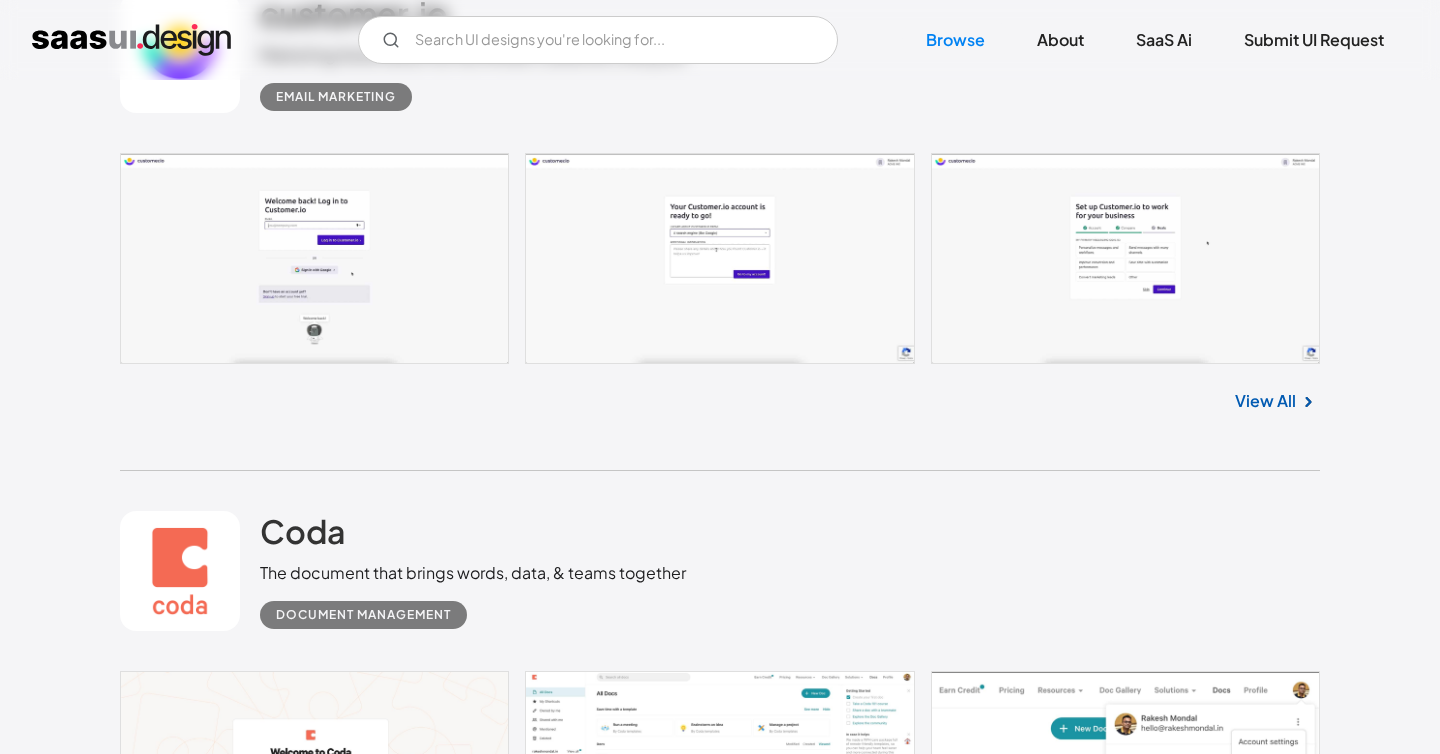 scroll, scrollTop: 21401, scrollLeft: 0, axis: vertical 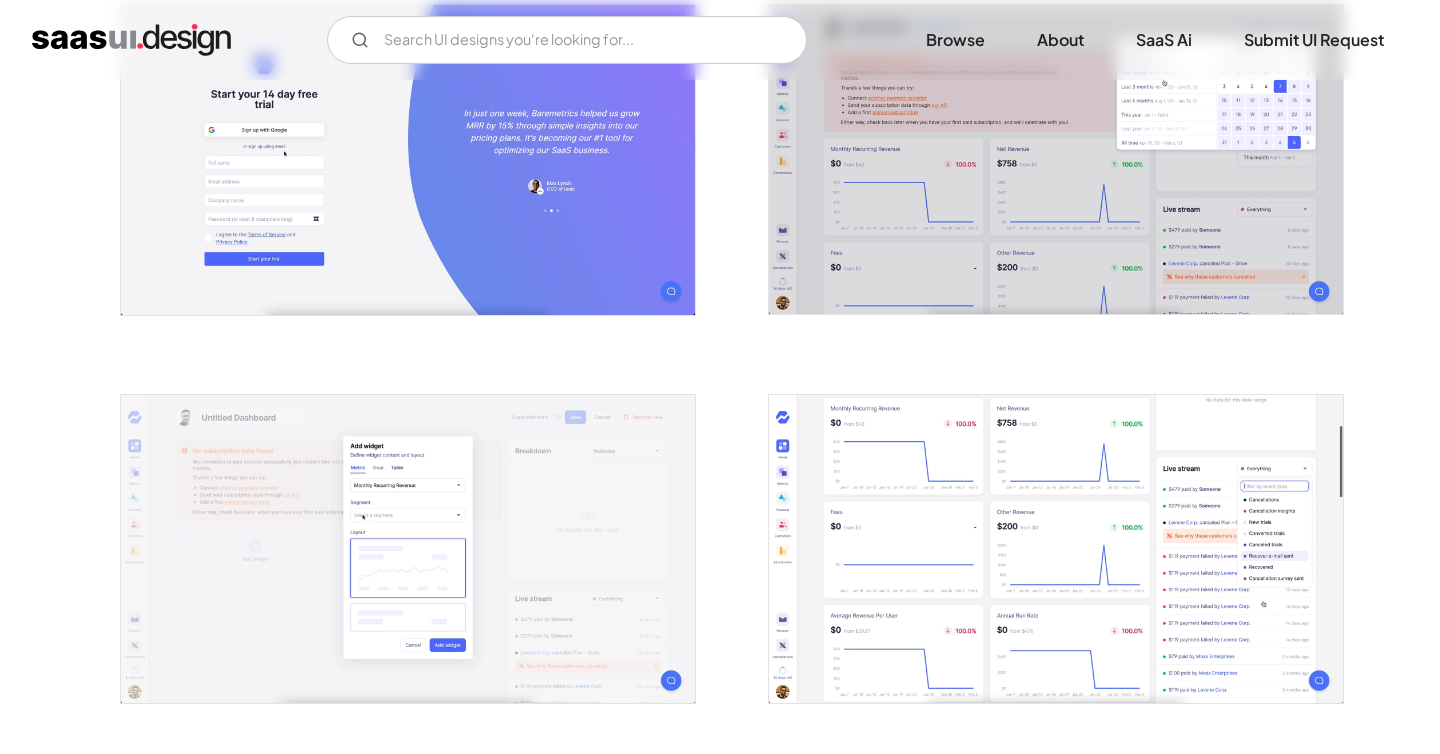 click at bounding box center [1056, 549] 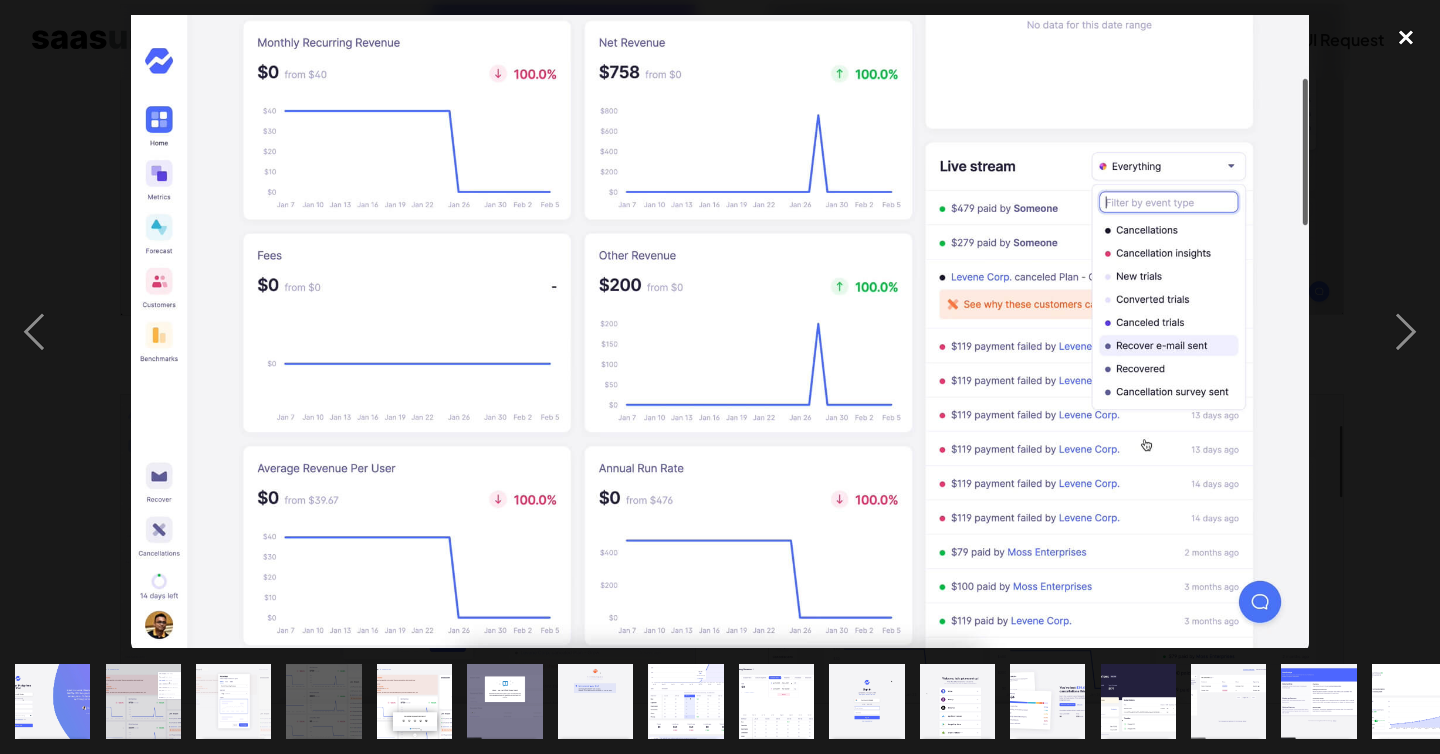 click at bounding box center (1406, 37) 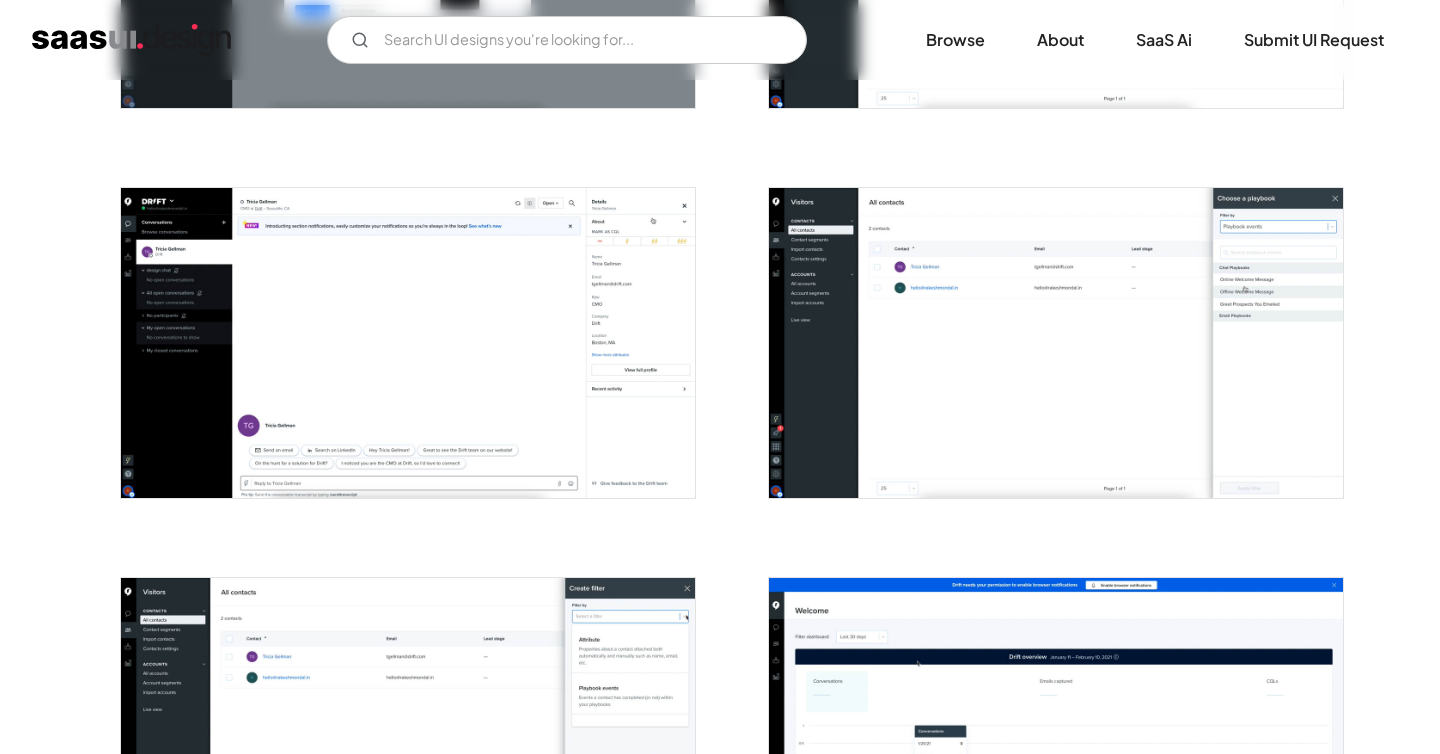 scroll, scrollTop: 1449, scrollLeft: 0, axis: vertical 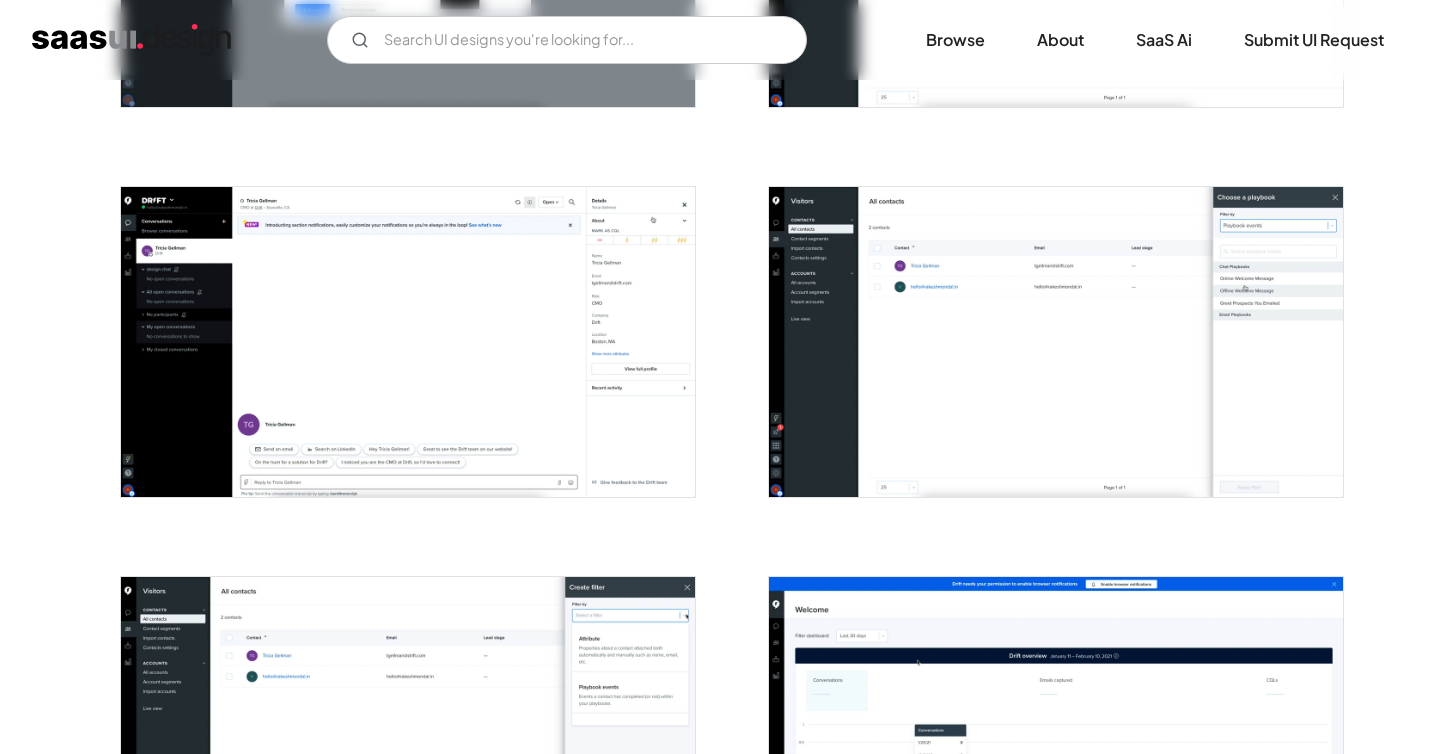 click at bounding box center [408, 341] 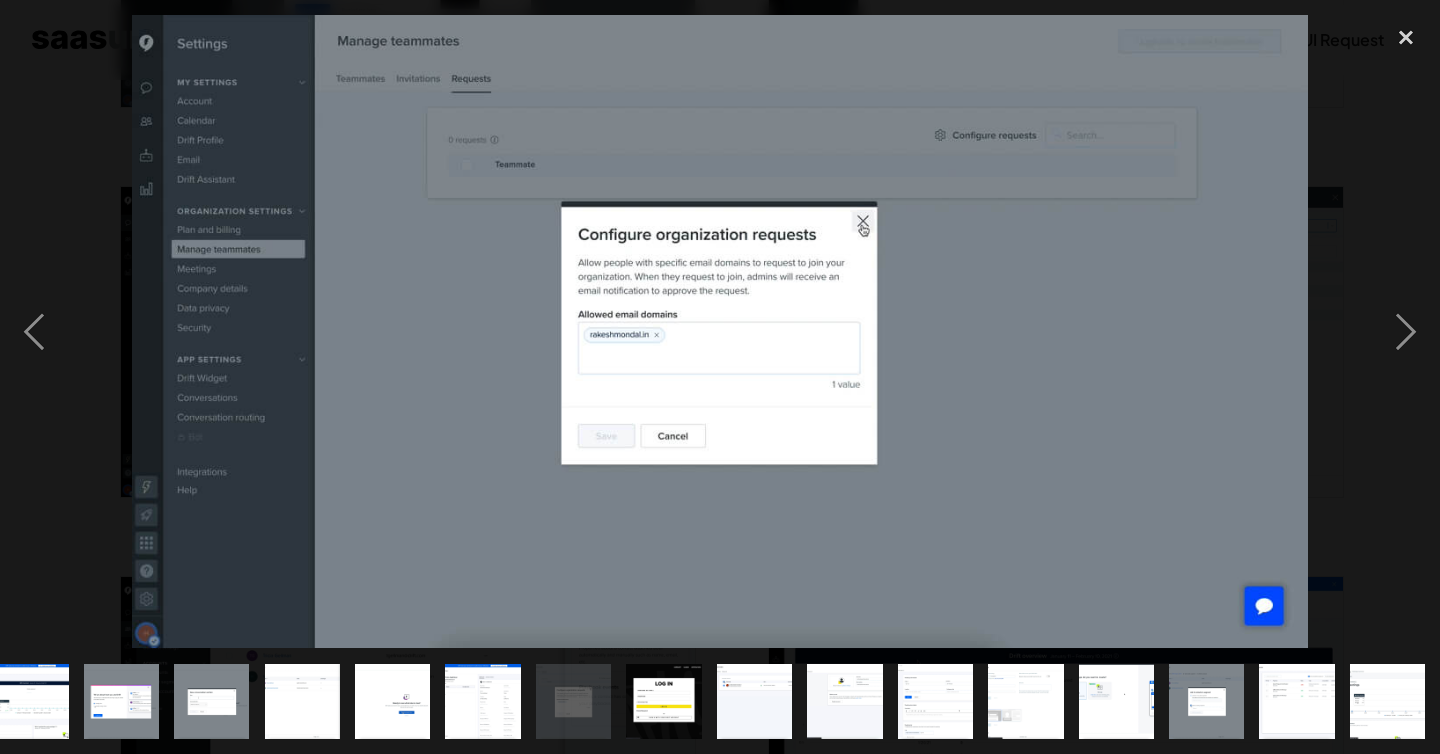 scroll, scrollTop: 0, scrollLeft: 837, axis: horizontal 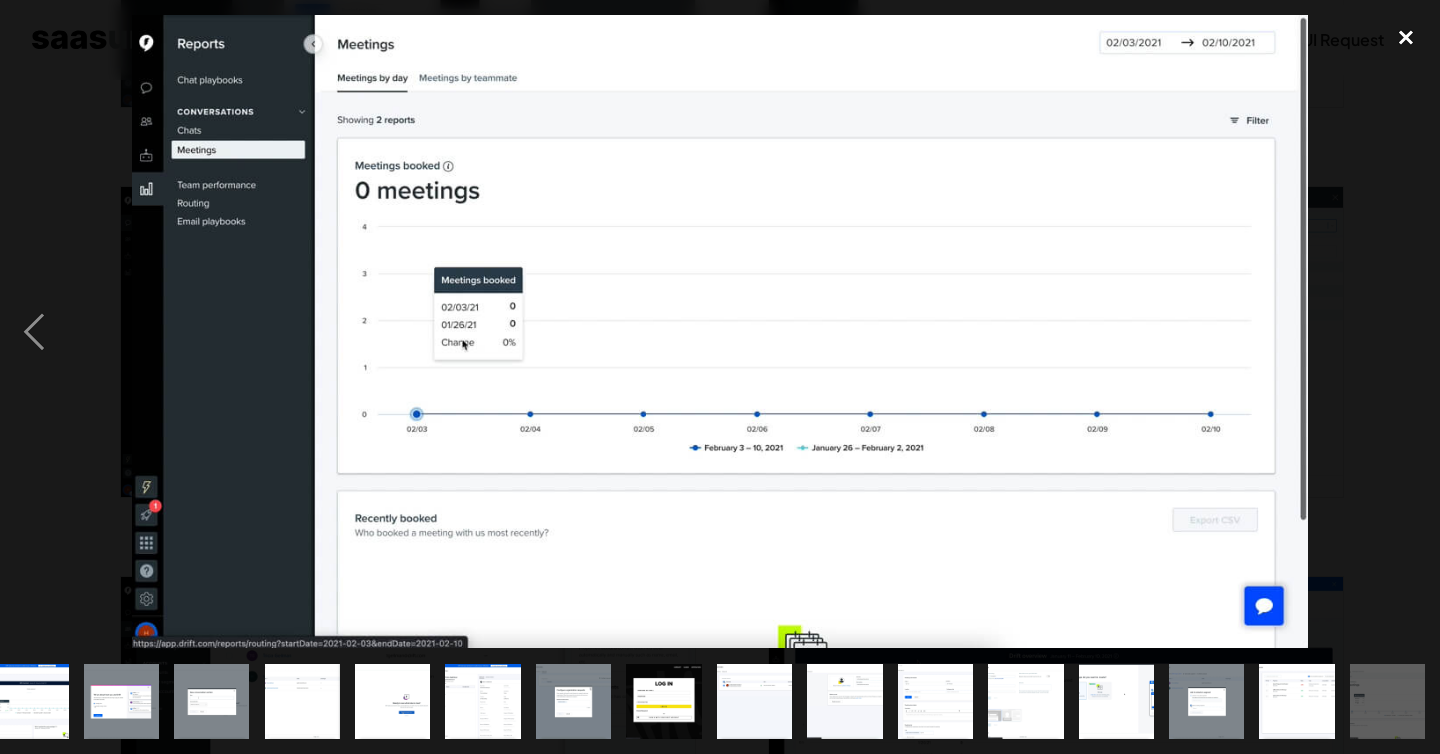 click at bounding box center (1406, 37) 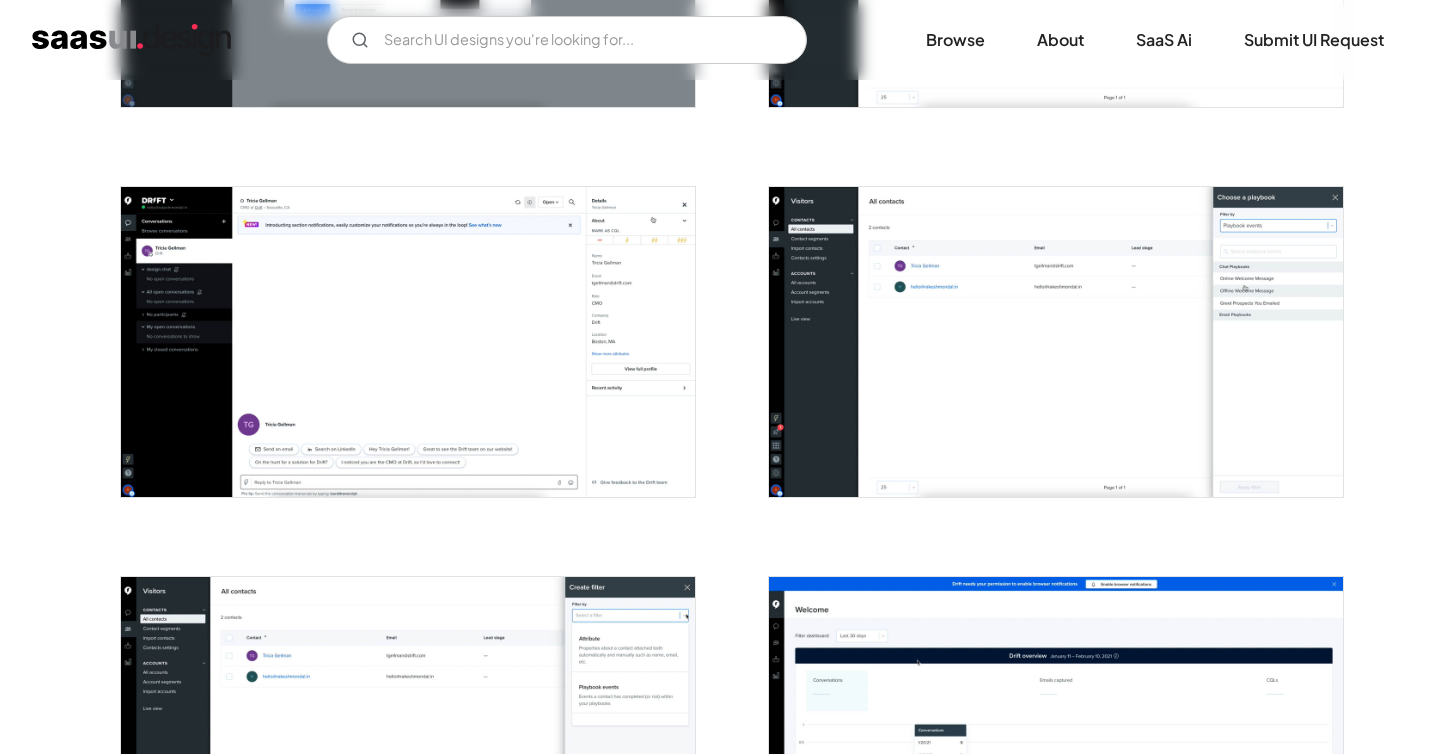 scroll, scrollTop: 0, scrollLeft: 0, axis: both 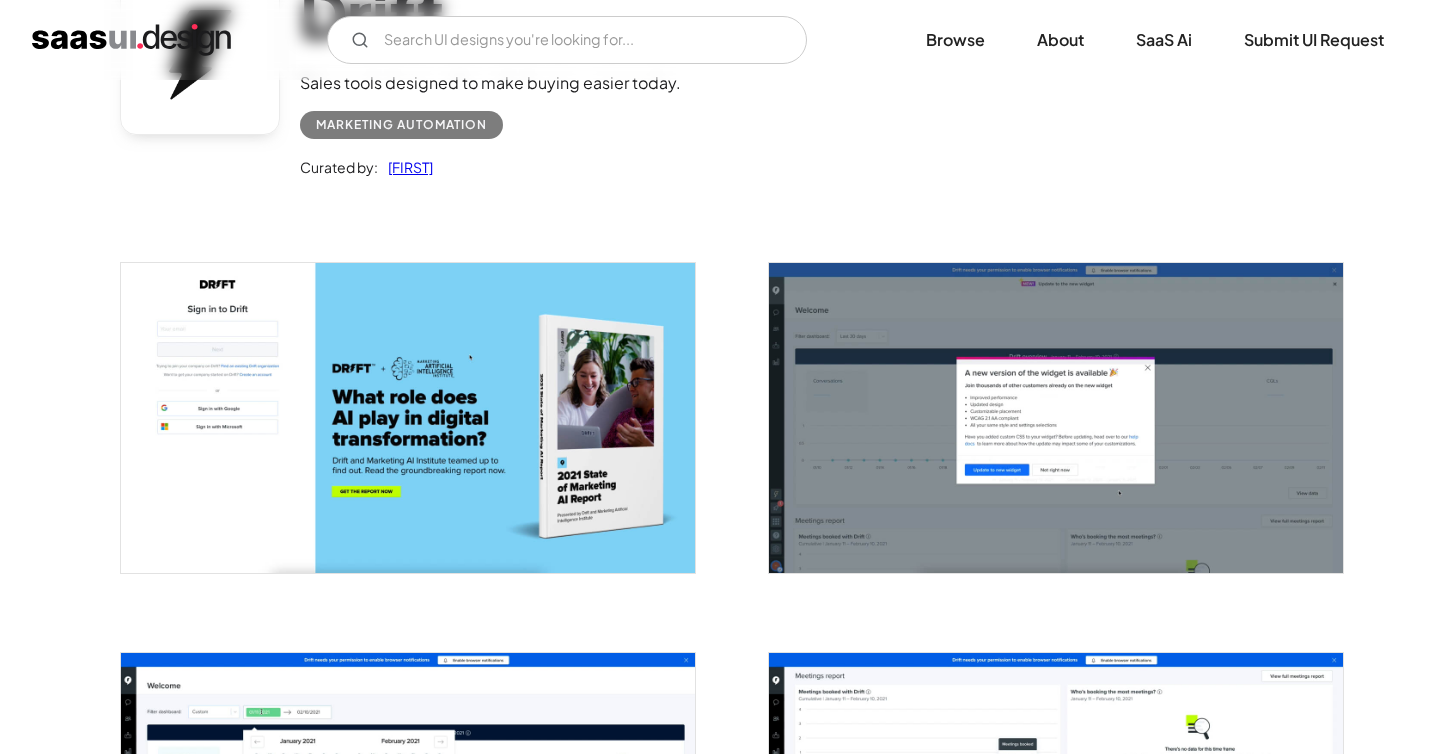 click on "Drift Sales tools designed to make buying easier today. Marketing Automation Curated by:  Rakesh" at bounding box center [720, 81] 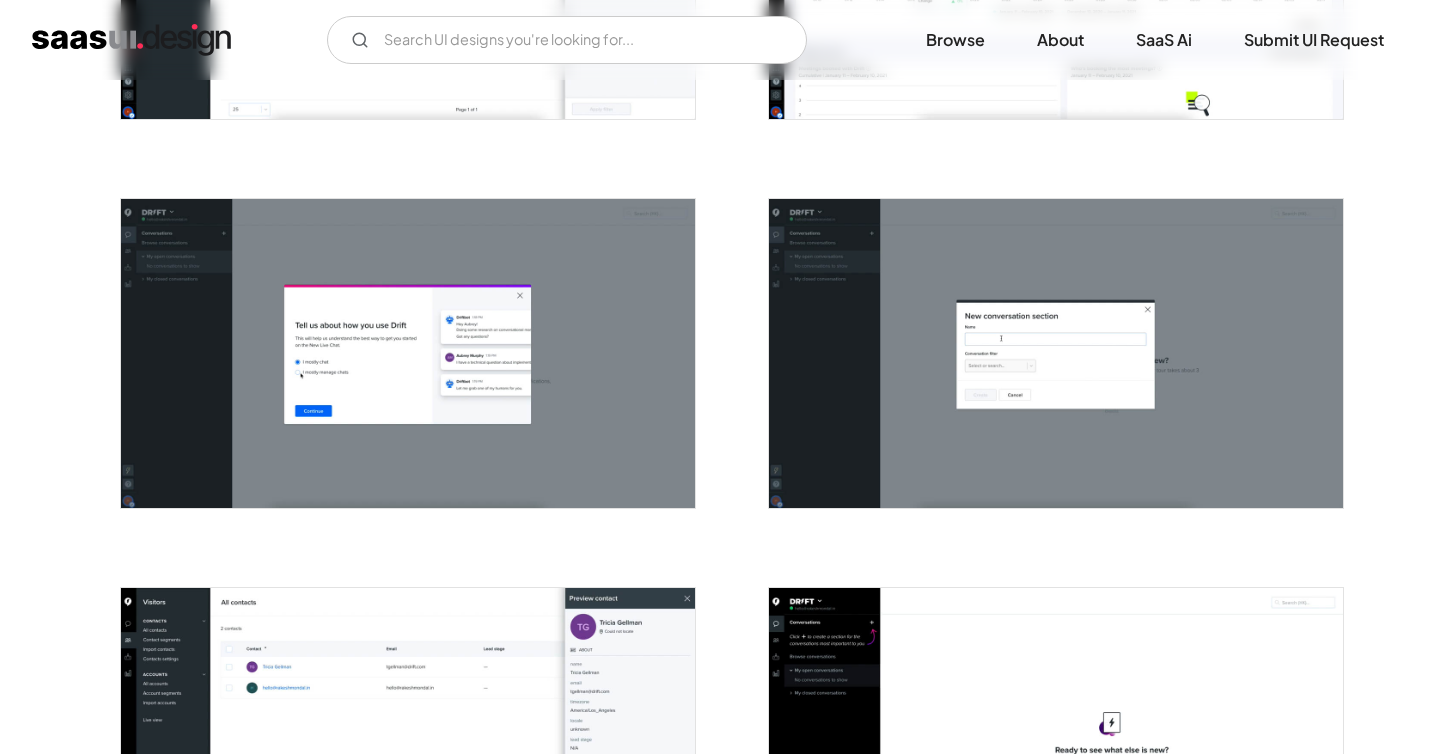 scroll, scrollTop: 2264, scrollLeft: 0, axis: vertical 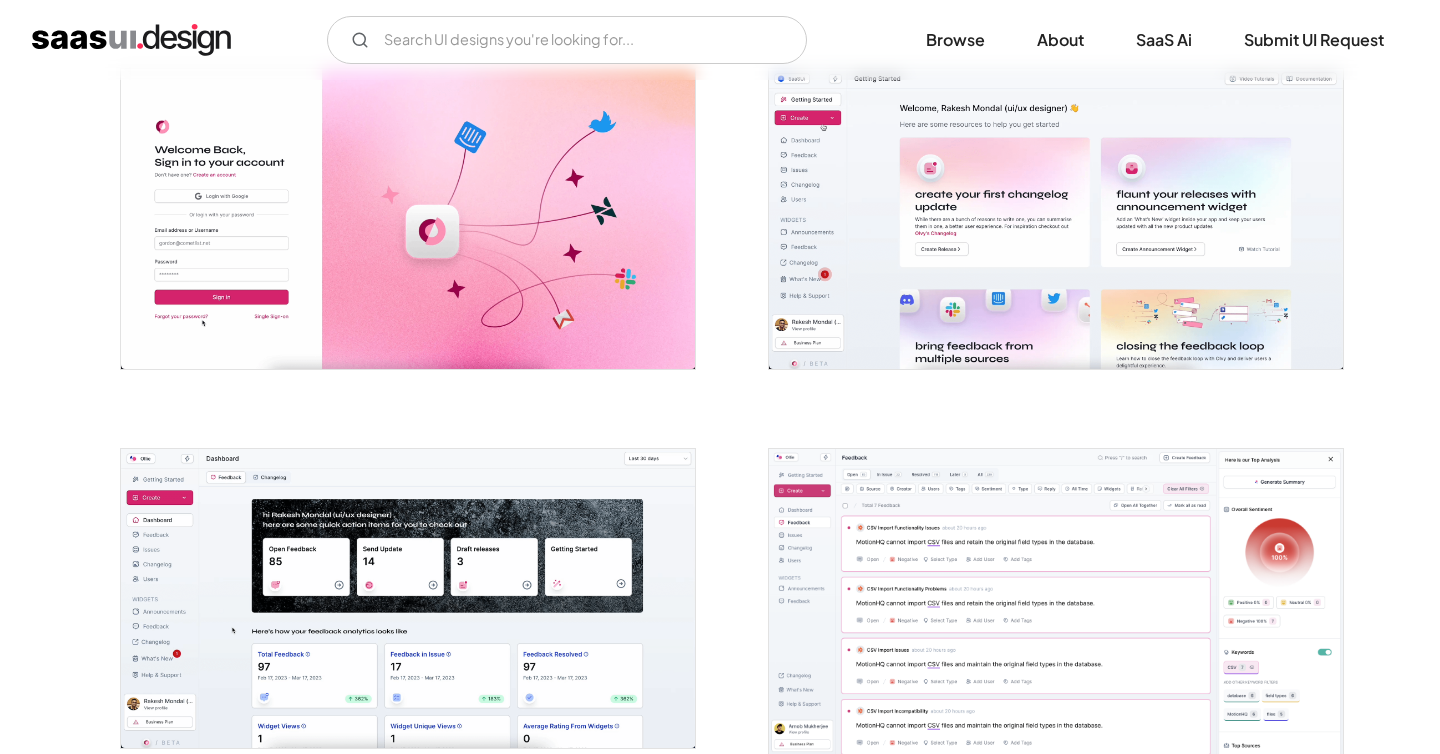 click at bounding box center (1056, 610) 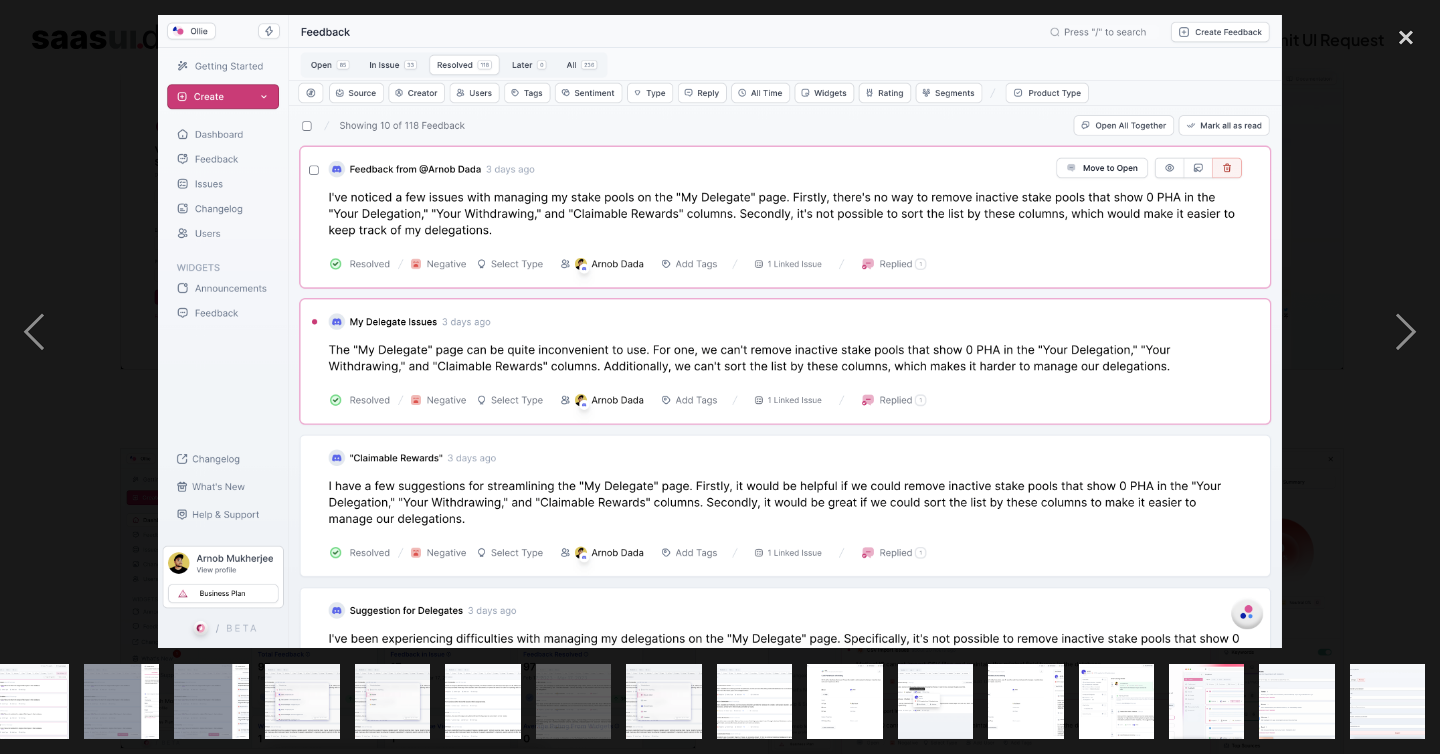 scroll, scrollTop: 0, scrollLeft: 837, axis: horizontal 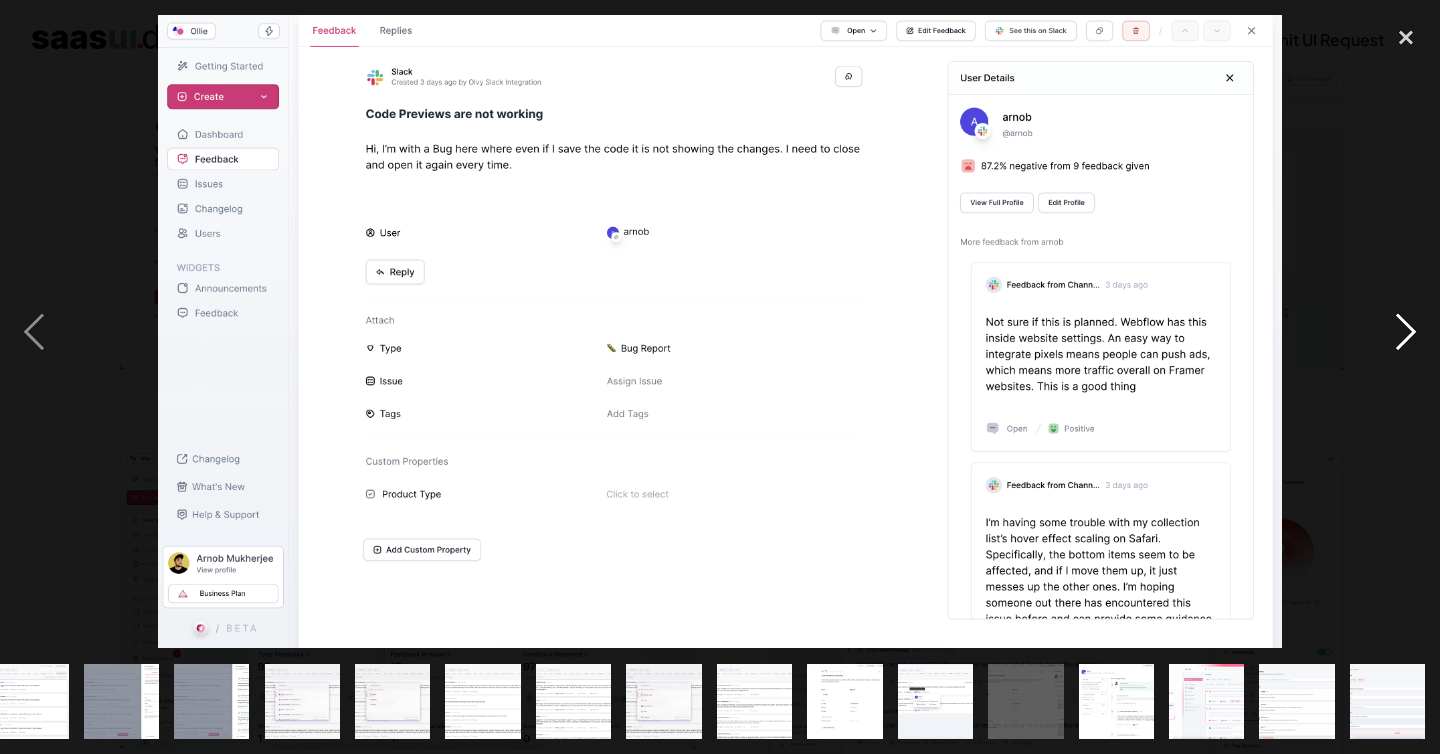 click at bounding box center (1406, 331) 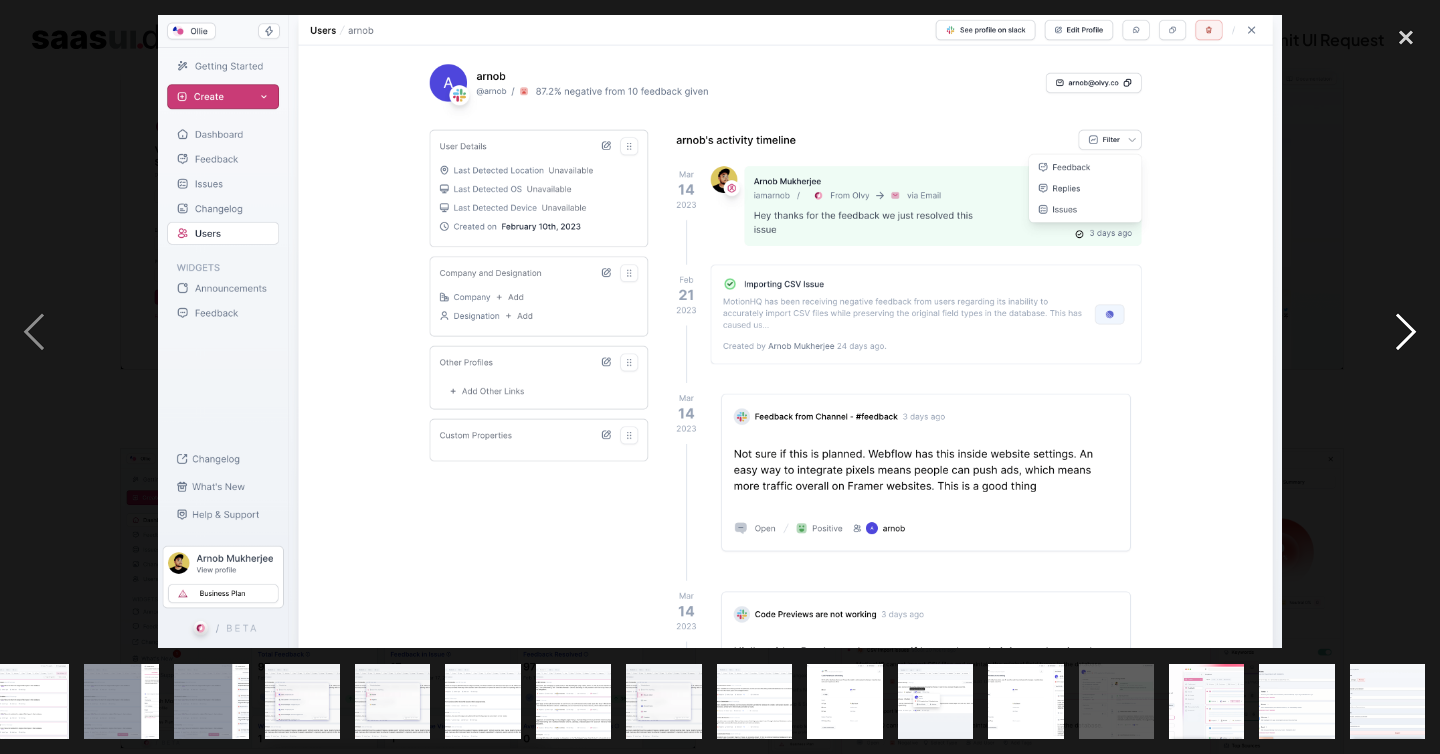 click at bounding box center (1406, 331) 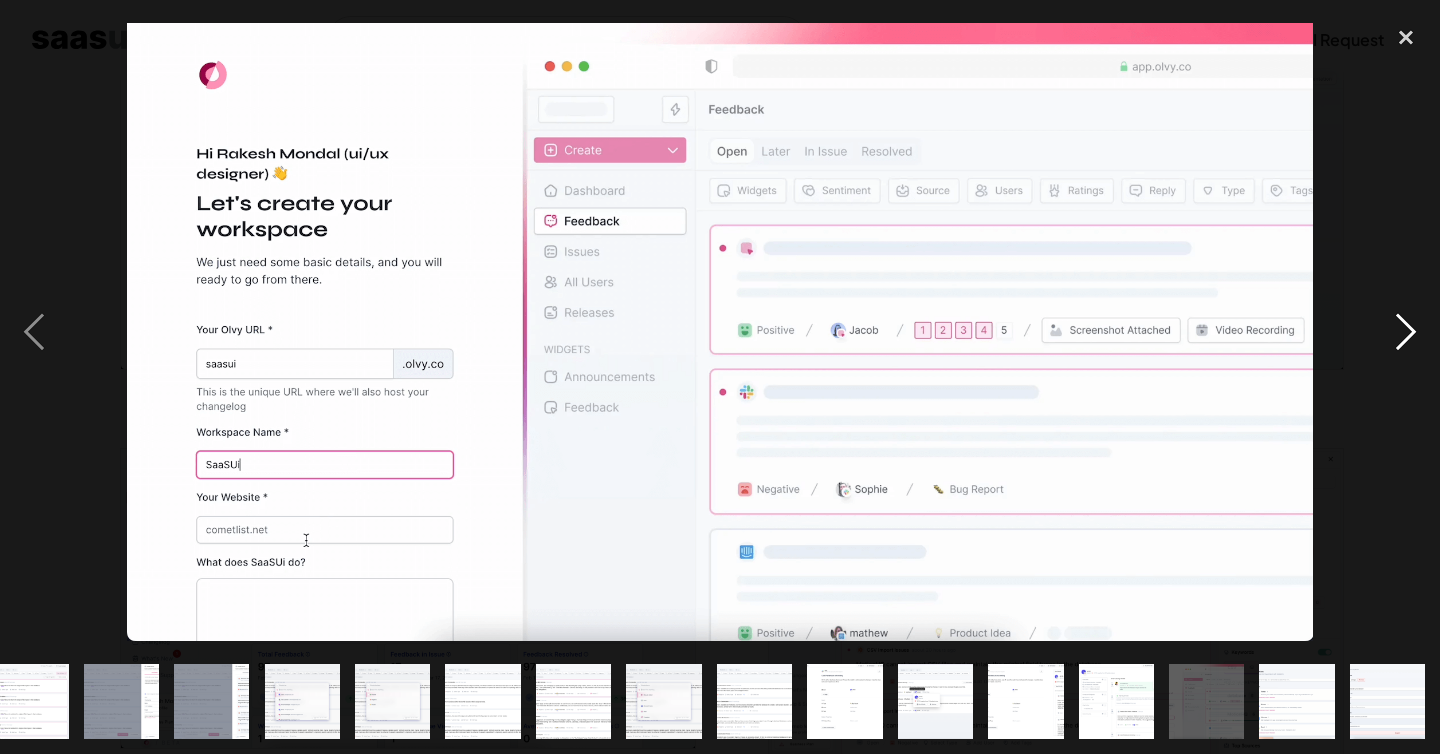 click at bounding box center (1406, 331) 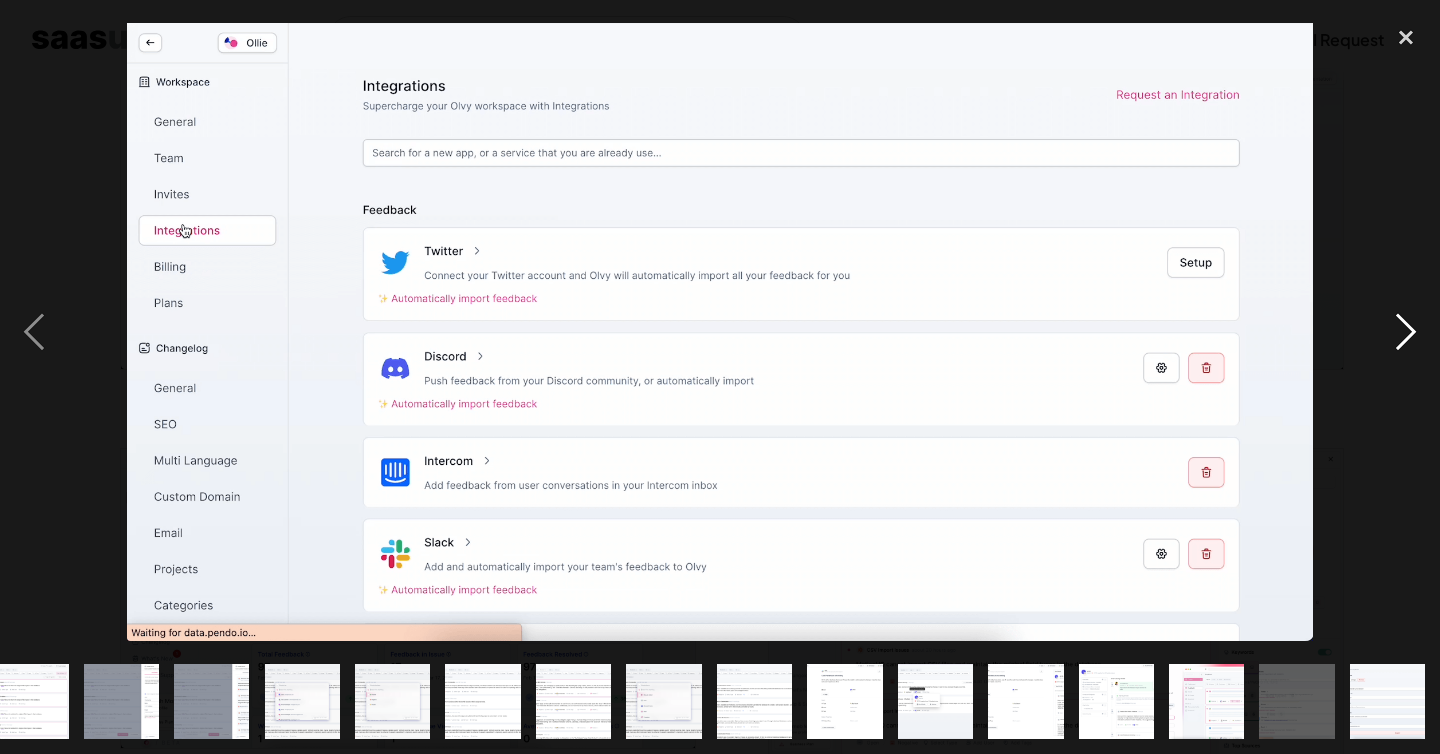 click at bounding box center [1406, 331] 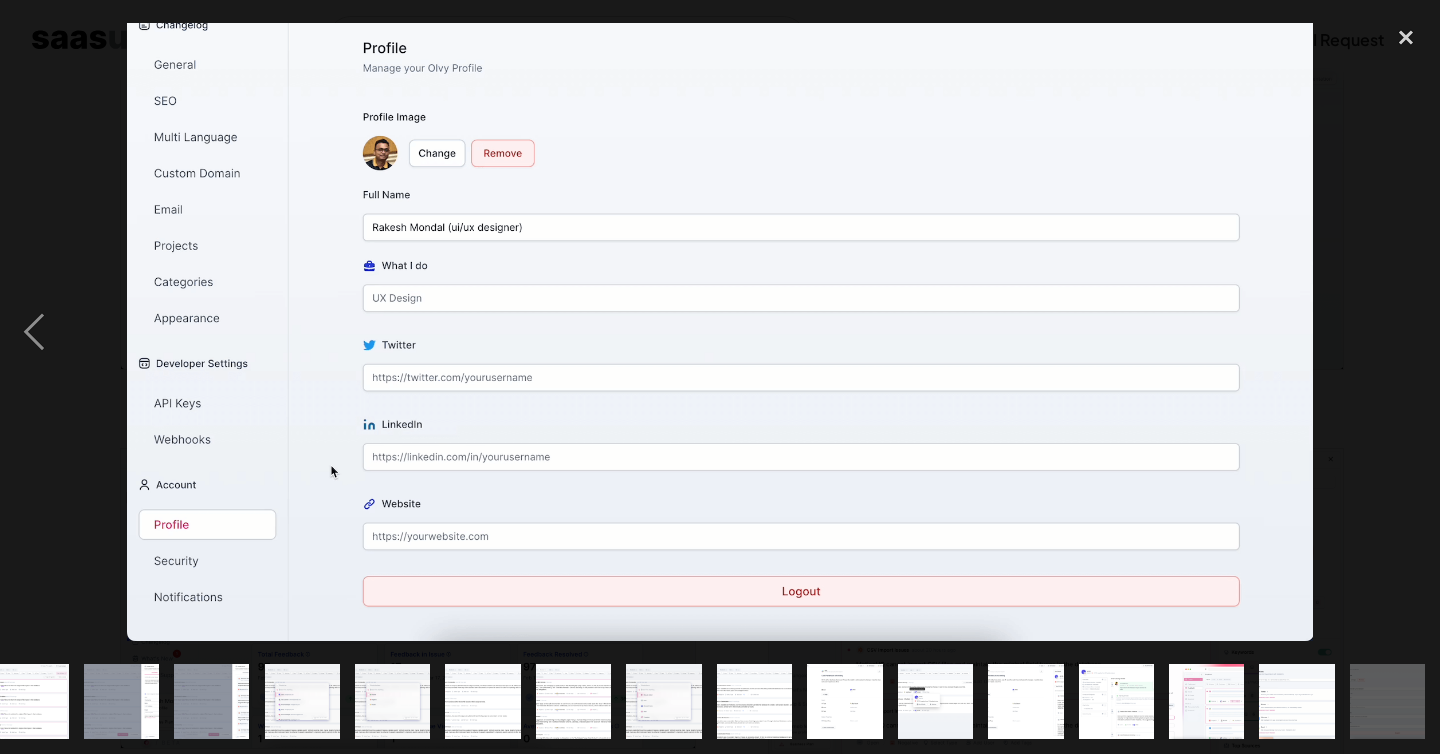 click at bounding box center (1406, 331) 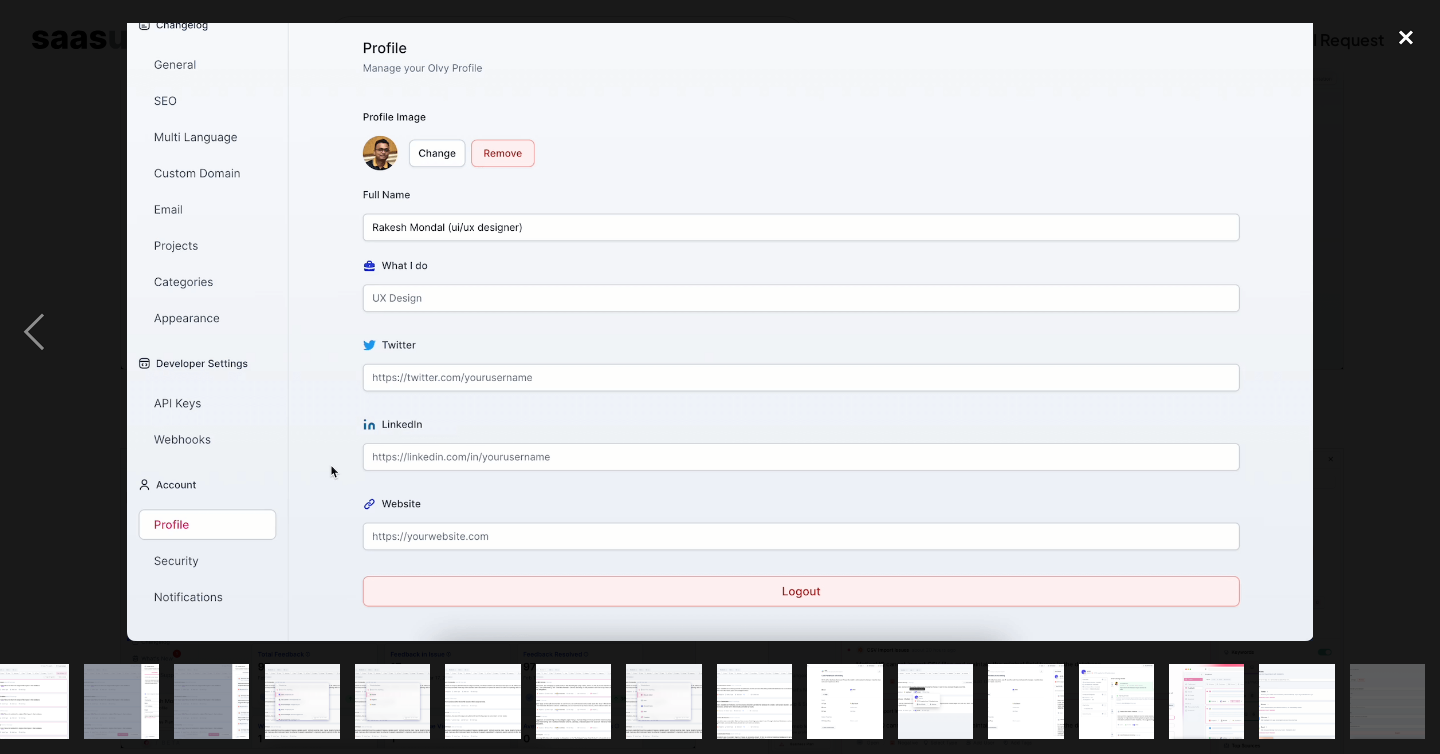 click at bounding box center (1406, 37) 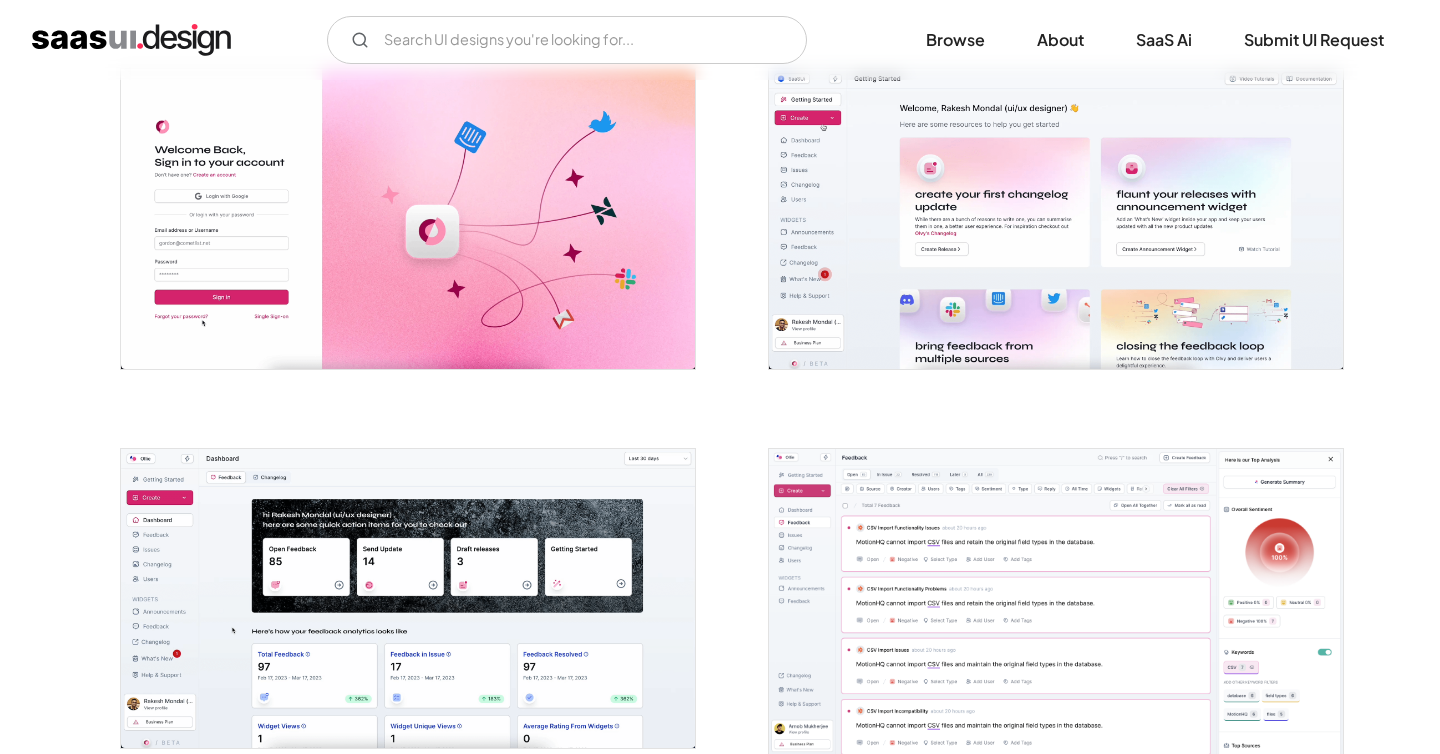 scroll, scrollTop: 416, scrollLeft: 0, axis: vertical 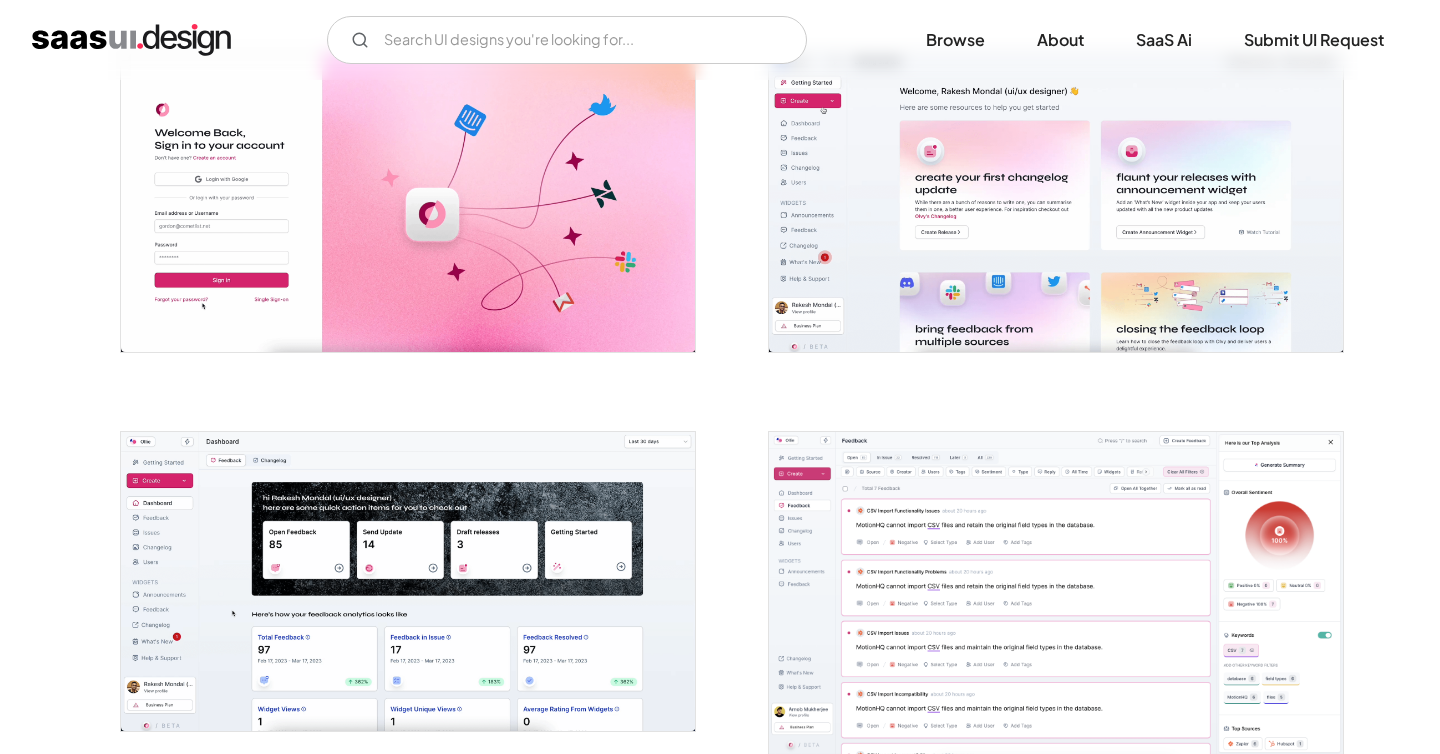 click at bounding box center (1056, 593) 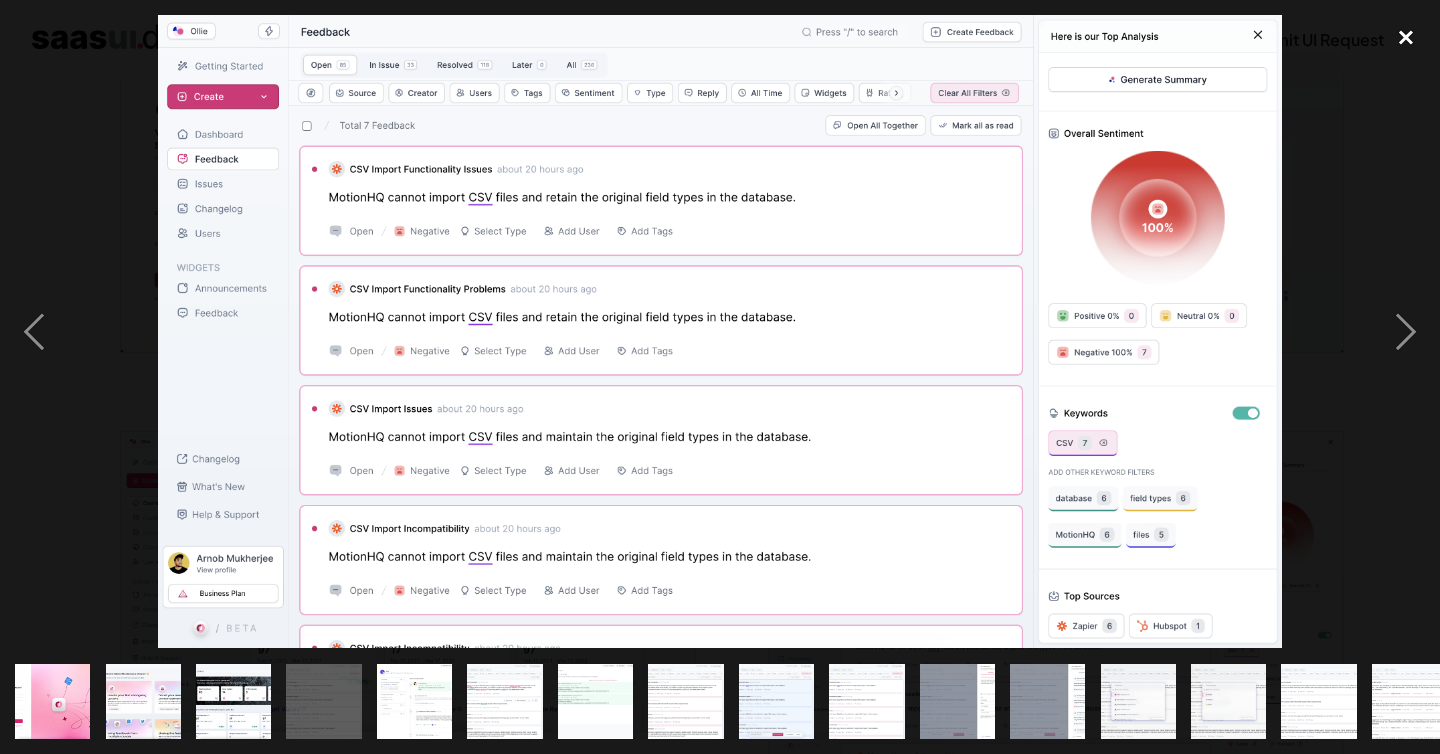 click at bounding box center (1406, 37) 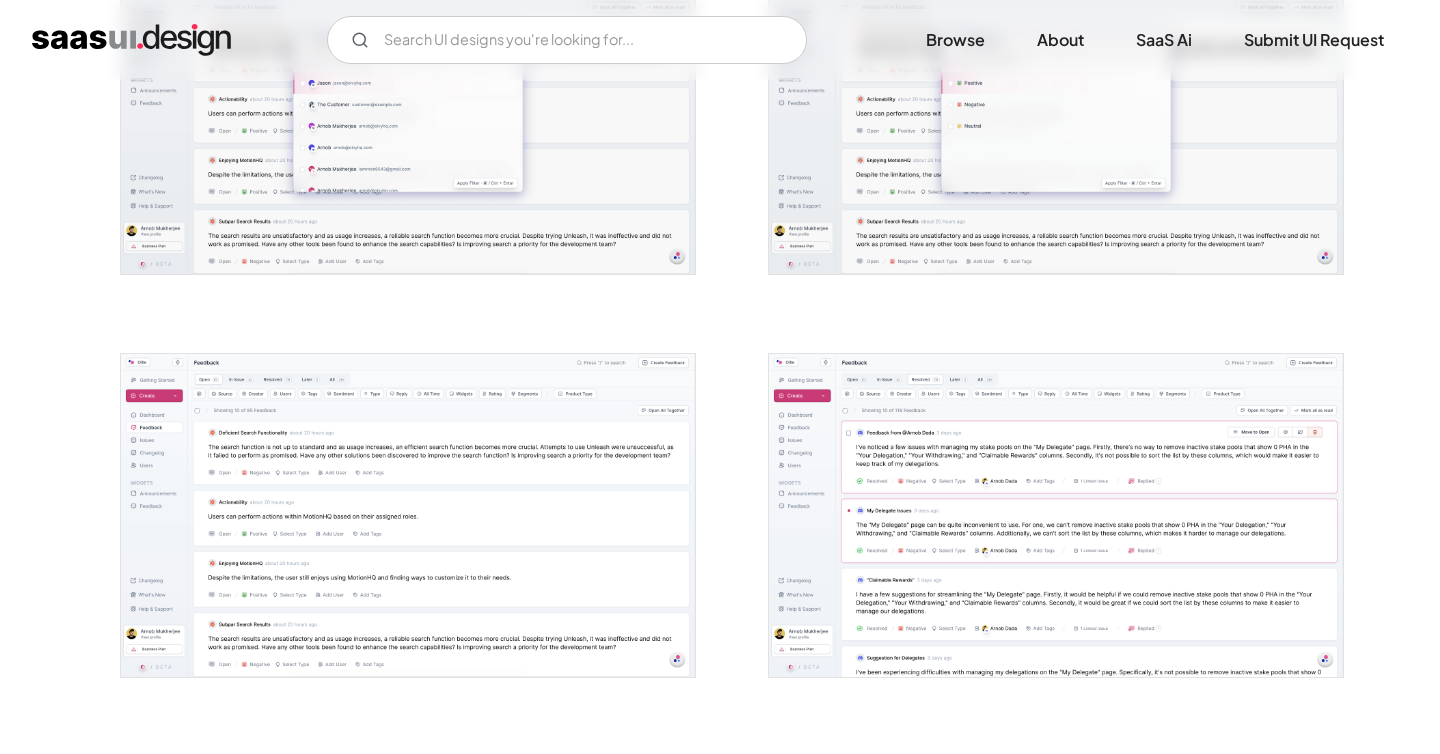 scroll, scrollTop: 4125, scrollLeft: 0, axis: vertical 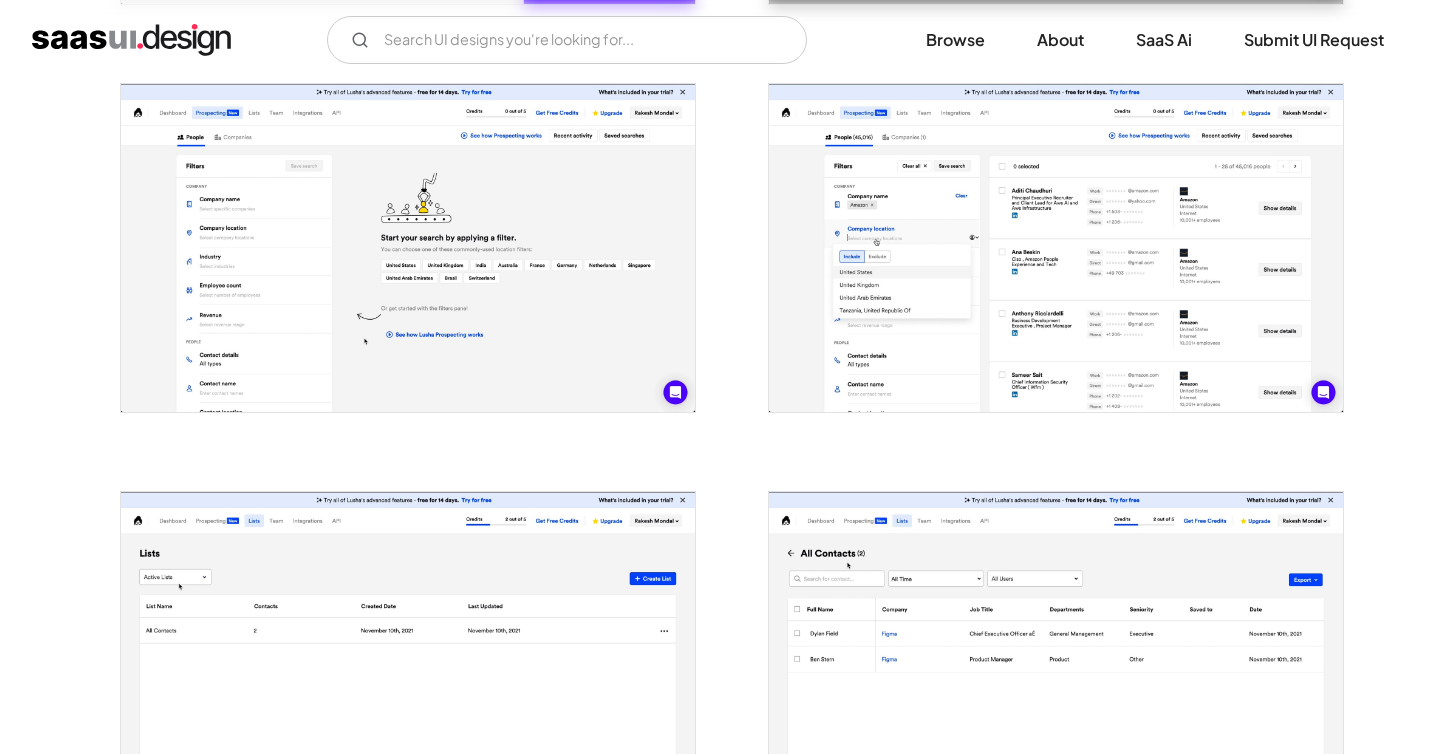 click at bounding box center (1056, 248) 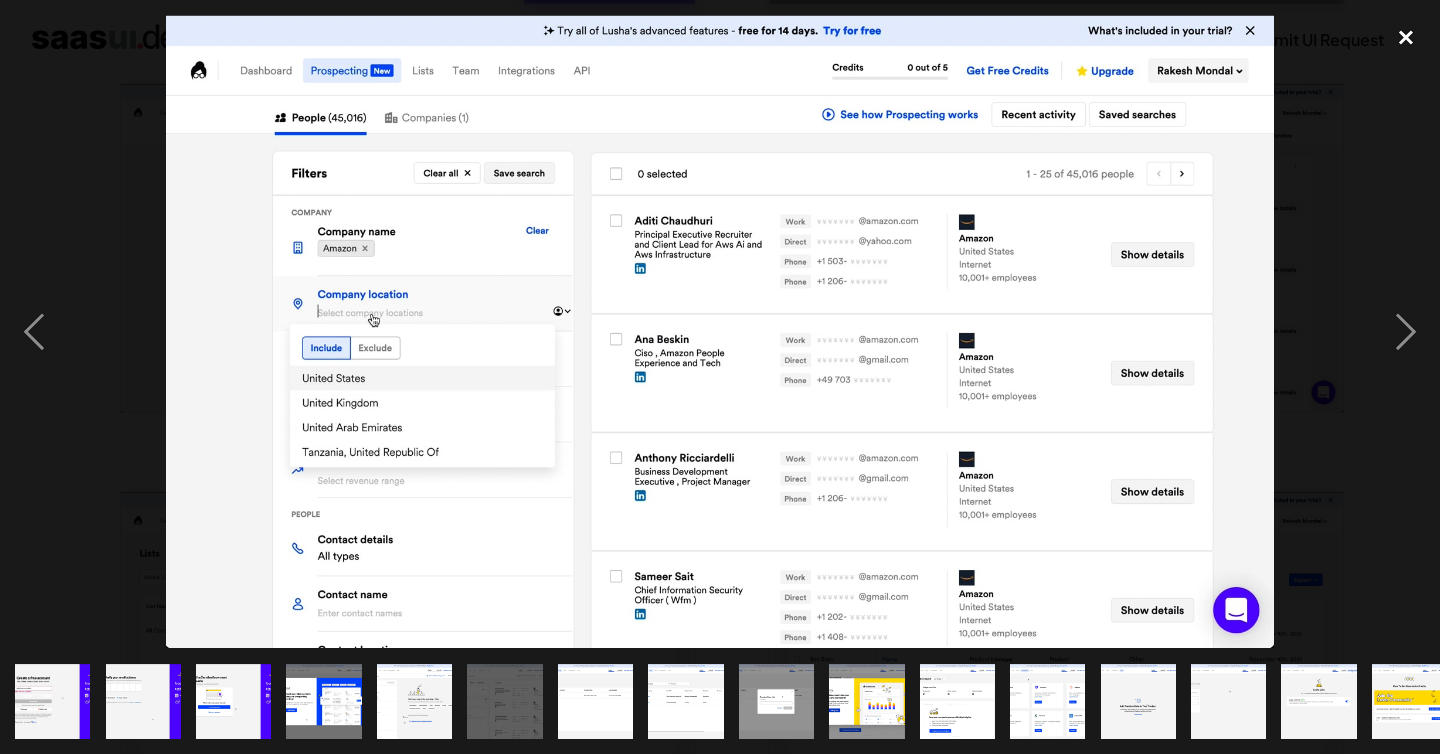 click at bounding box center (1406, 37) 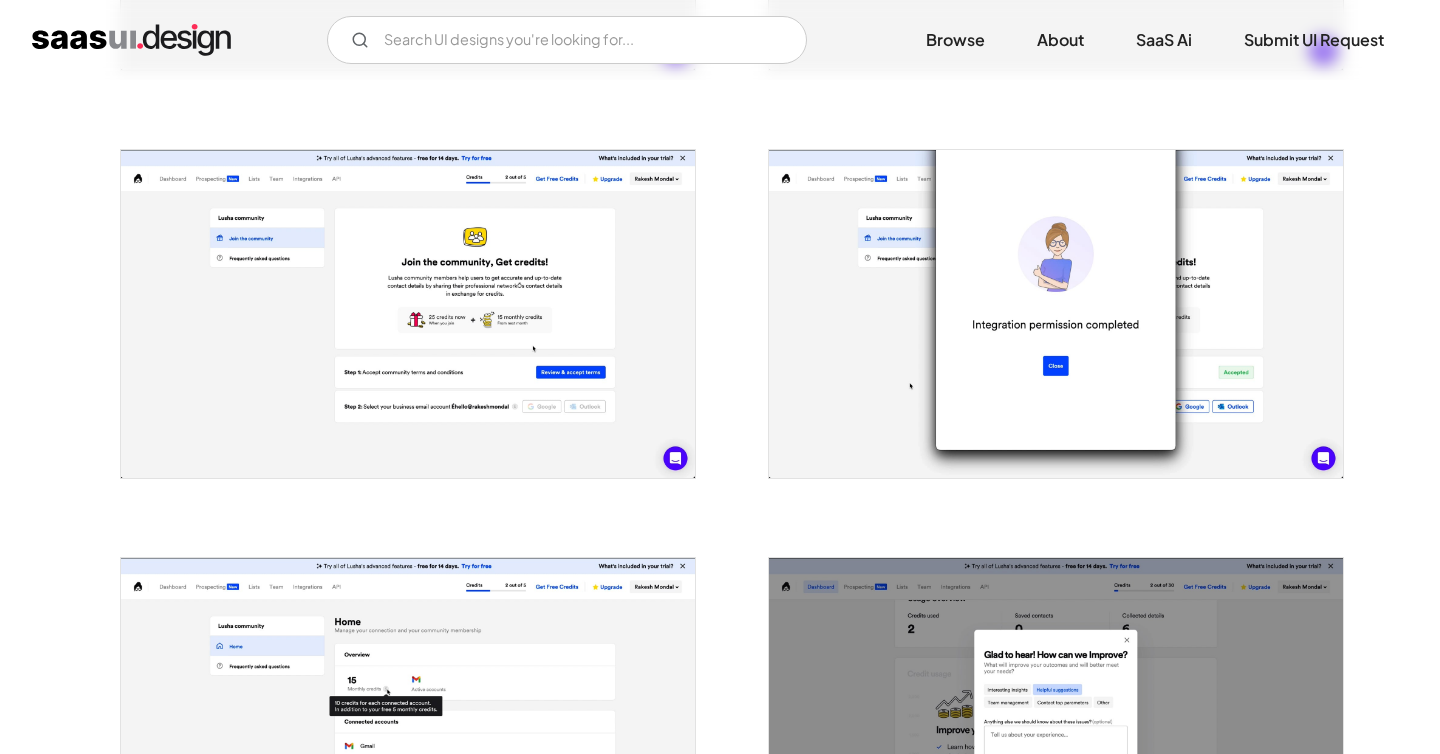 scroll, scrollTop: 3552, scrollLeft: 0, axis: vertical 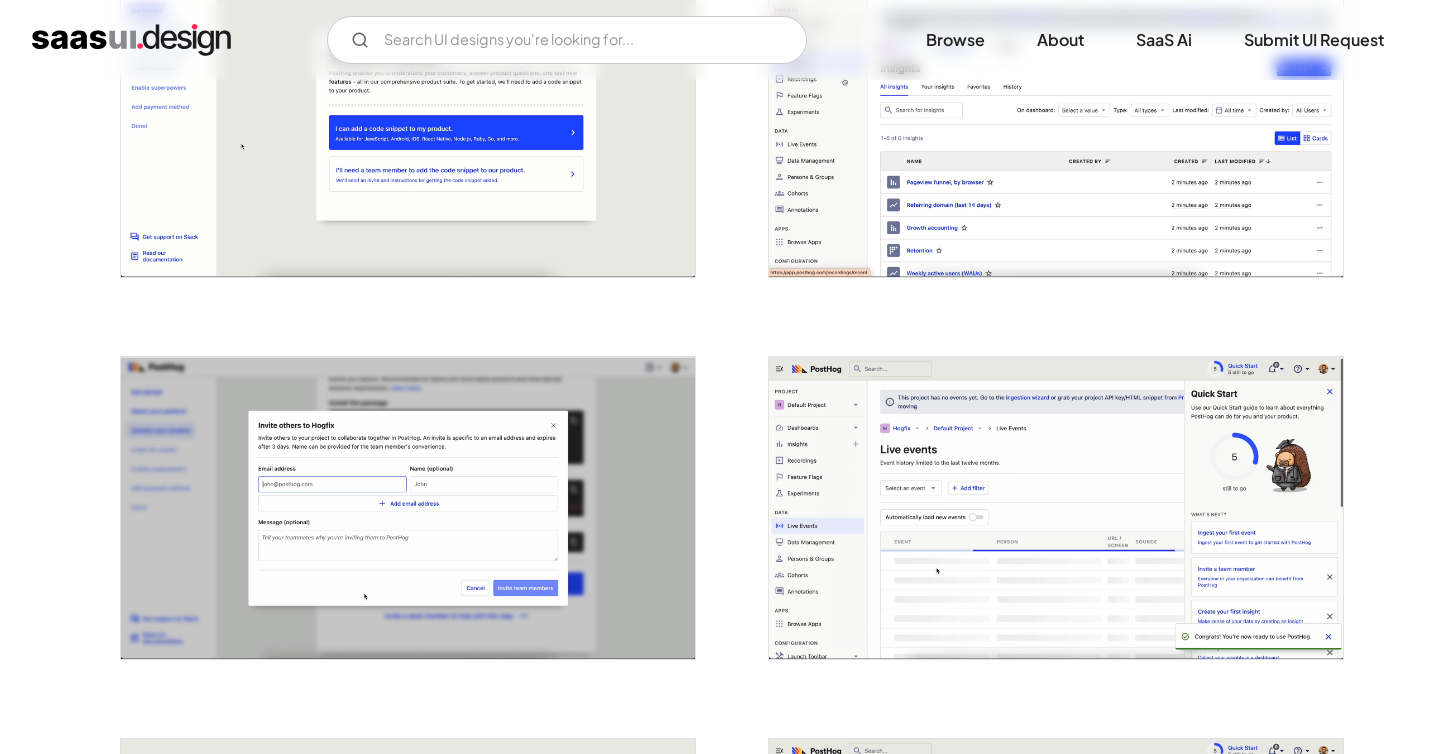 click at bounding box center (1056, 508) 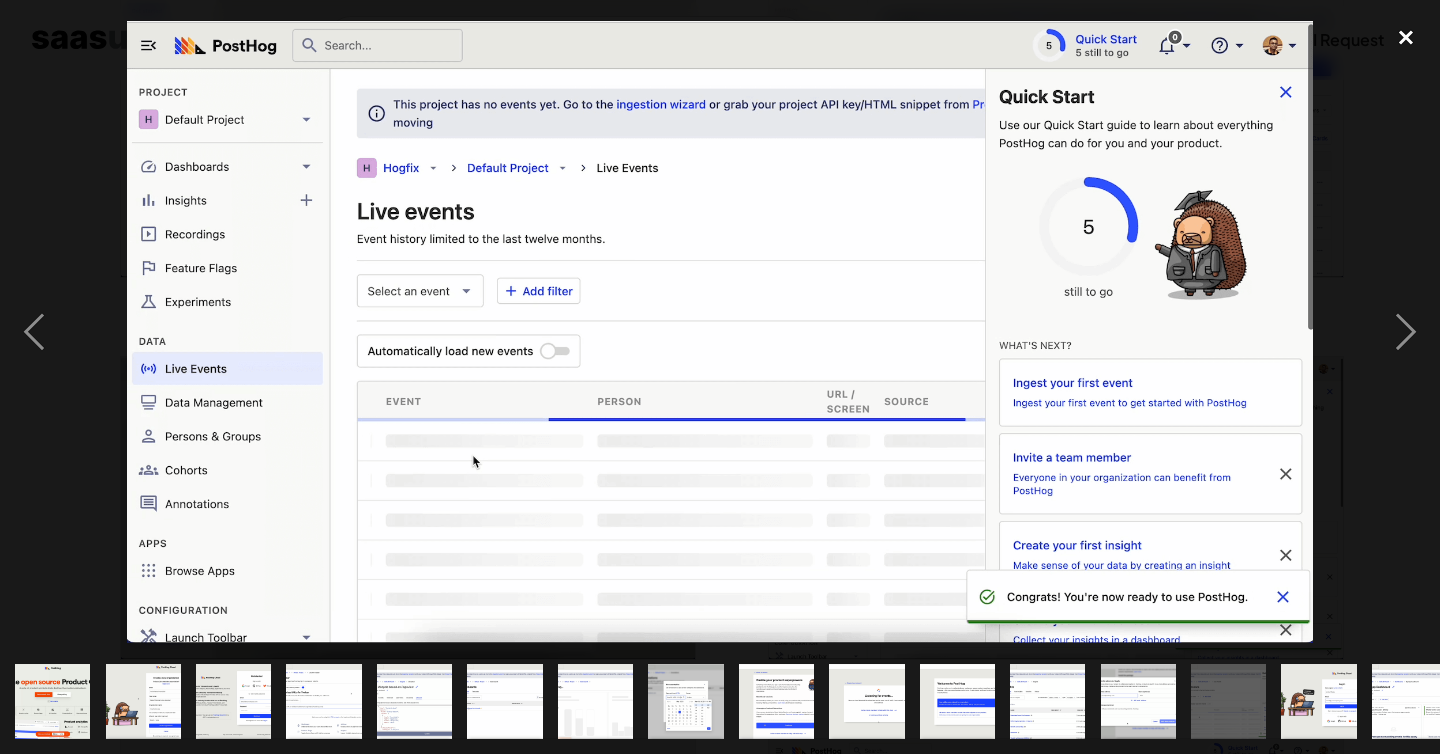 click at bounding box center (1406, 37) 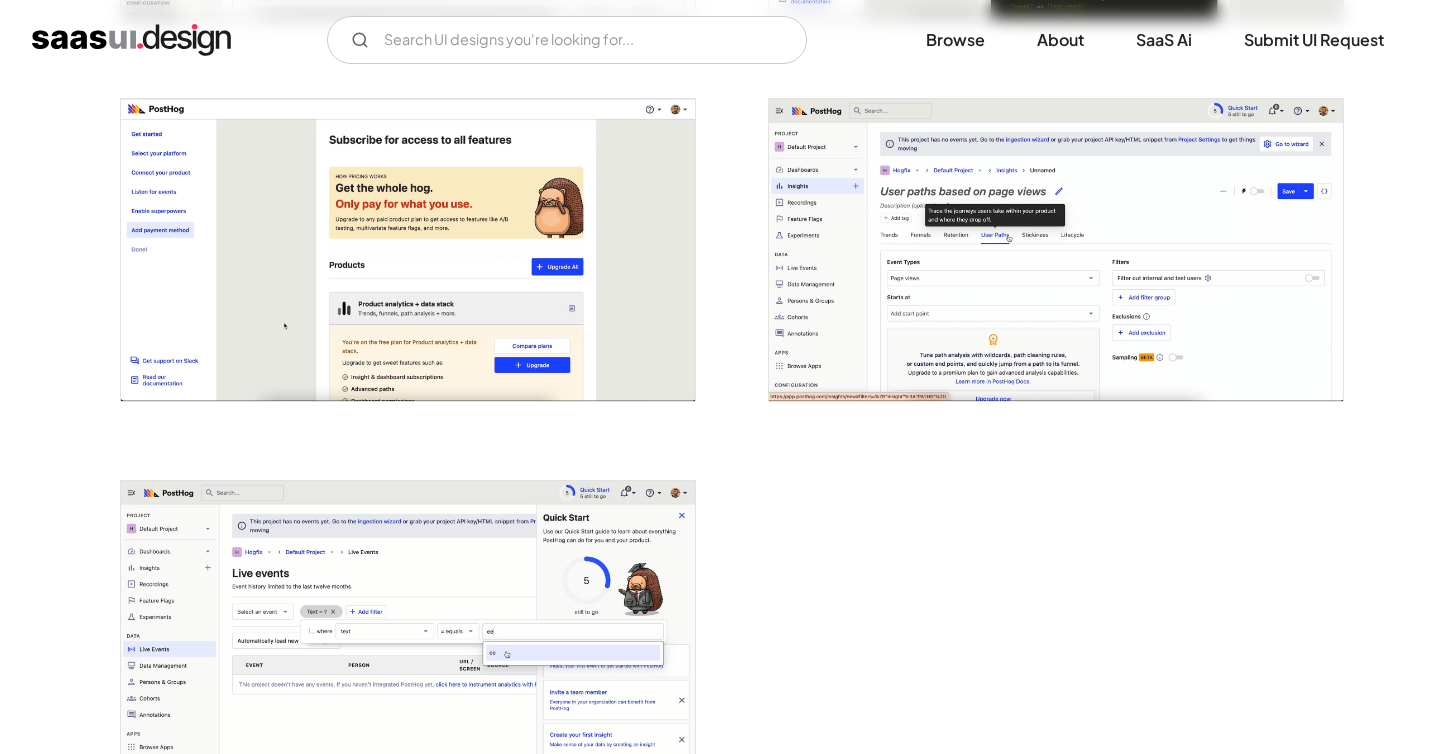 scroll, scrollTop: 4658, scrollLeft: 0, axis: vertical 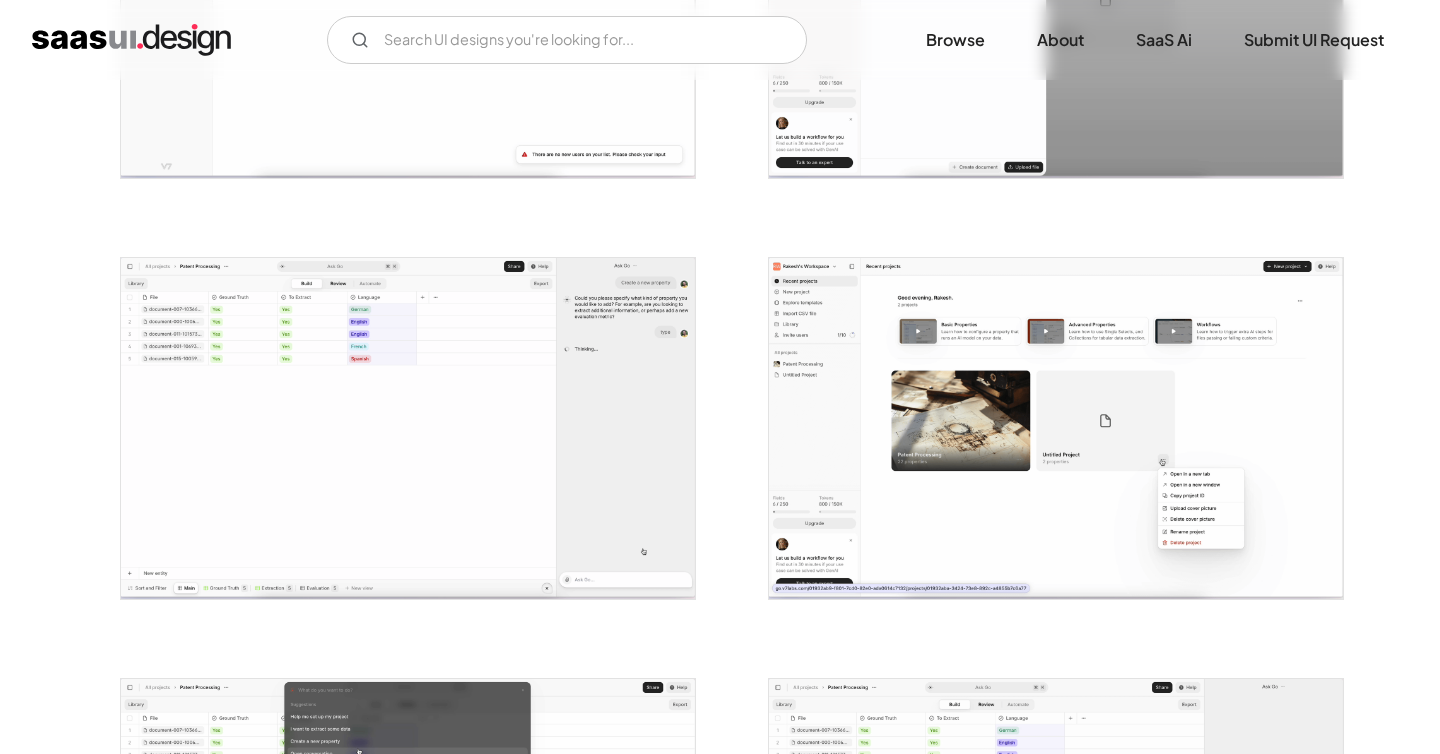 click at bounding box center (1044, 416) 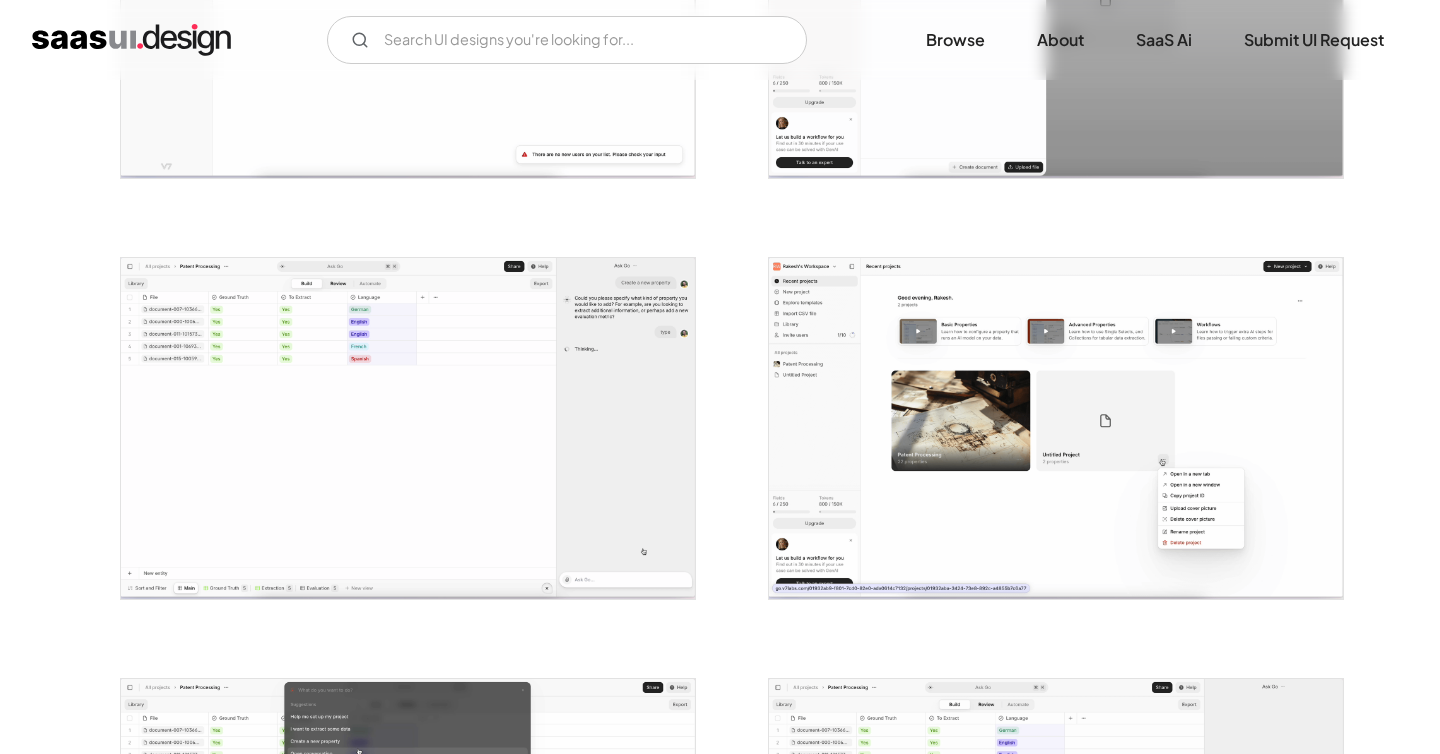 click at bounding box center (408, 428) 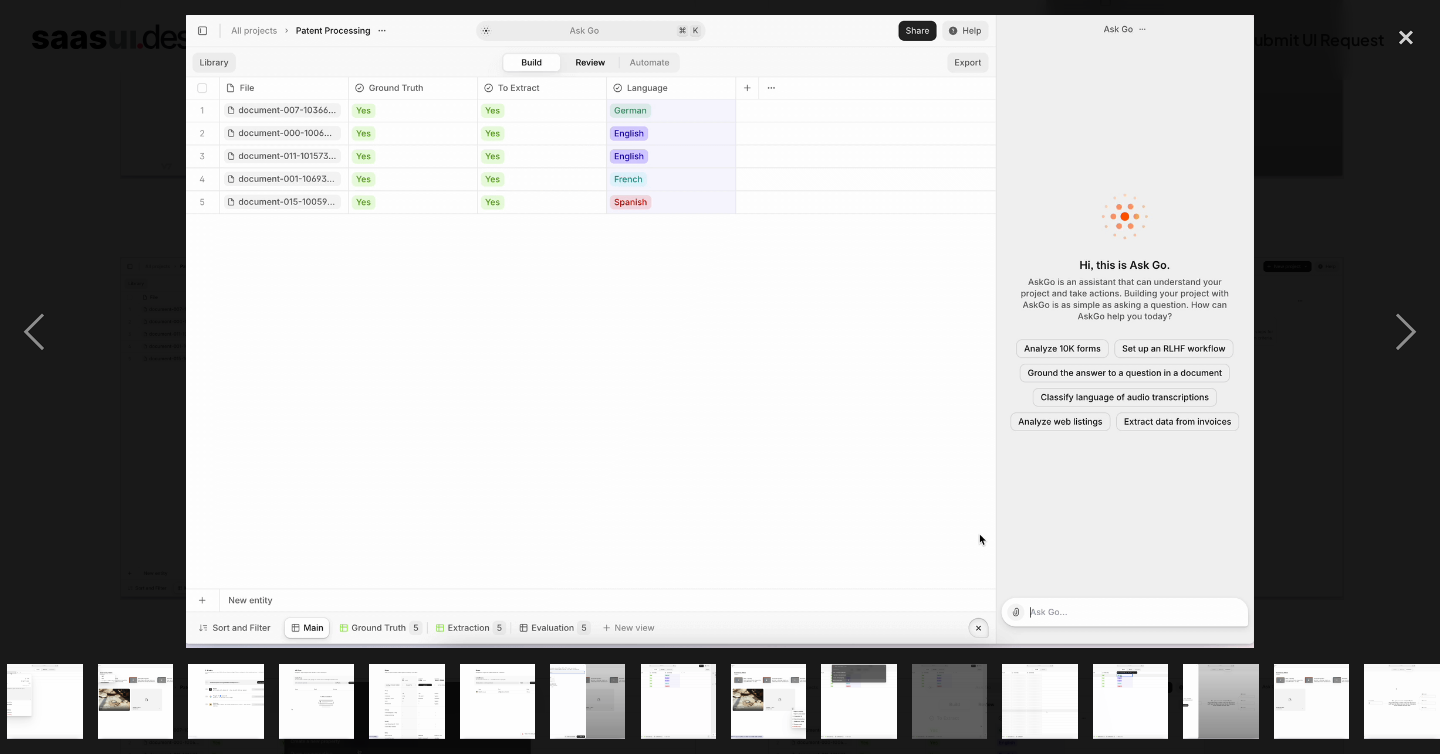 scroll, scrollTop: 0, scrollLeft: 475, axis: horizontal 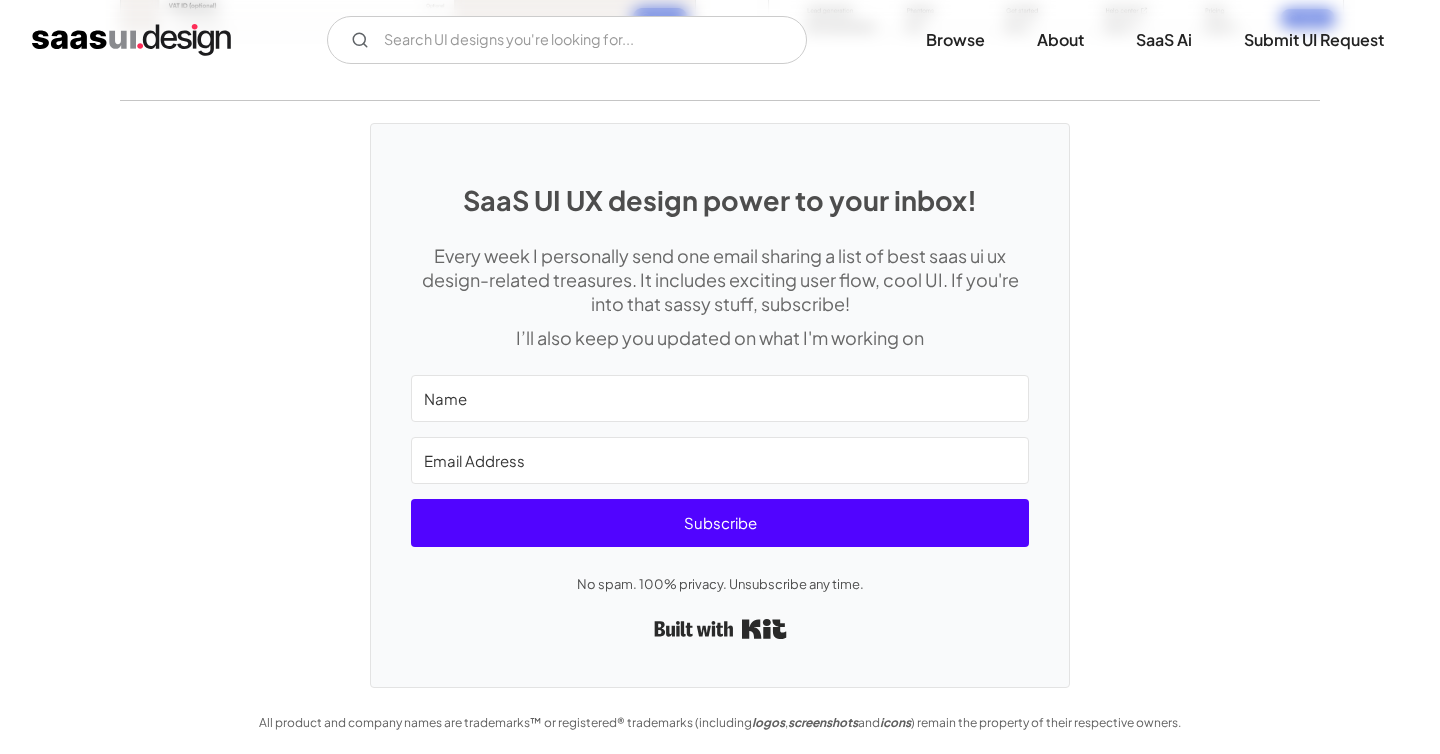 click on "SaaS UI UX design power to your inbox! Every week I personally send one email sharing a list of best saas ui ux design-related treasures. It includes exciting user flow, cool UI. If you're into that sassy stuff, subscribe! I’ll also keep you updated on what I'm working on Subscribe No spam. 100% privacy. Unsubscribe any time. Built with Kit" at bounding box center (720, 405) 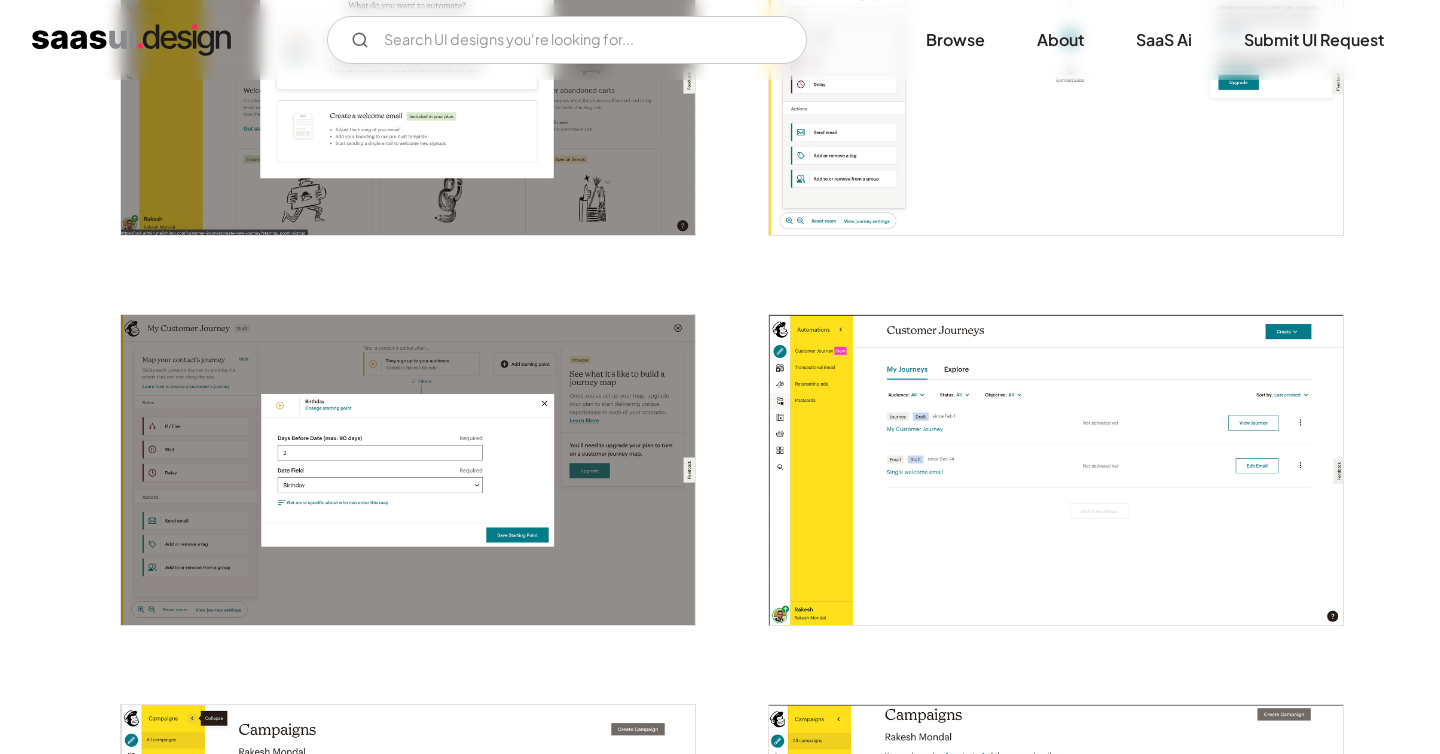 scroll, scrollTop: 2102, scrollLeft: 0, axis: vertical 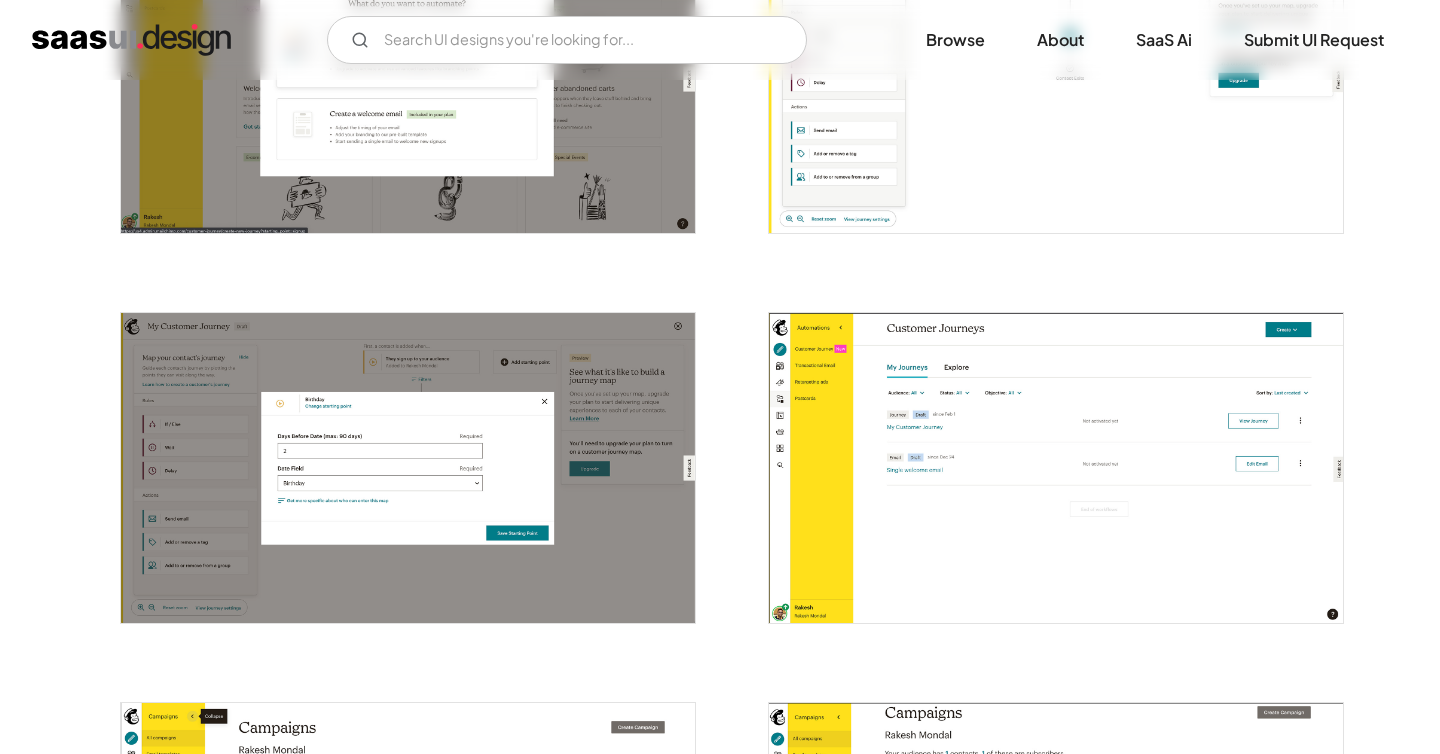 click at bounding box center (1056, 467) 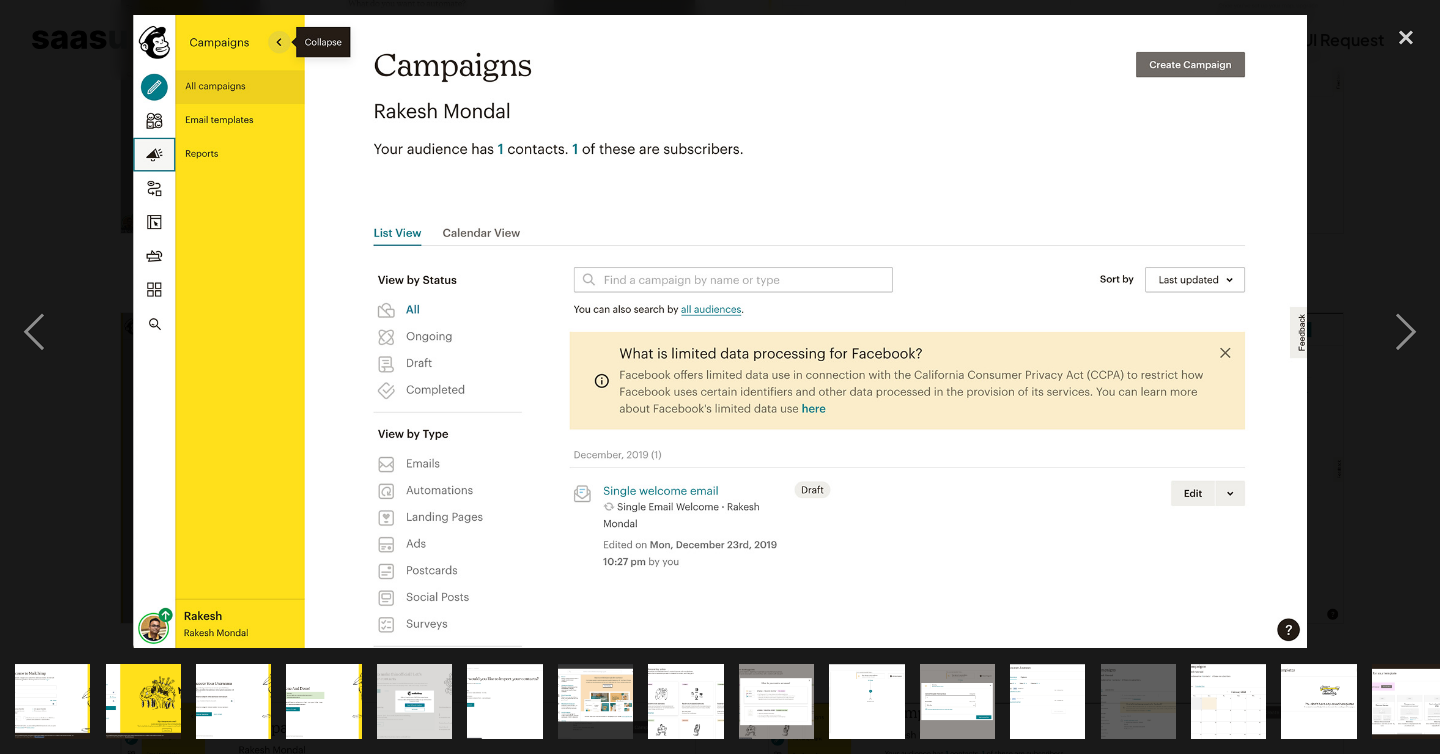 click at bounding box center [720, 331] 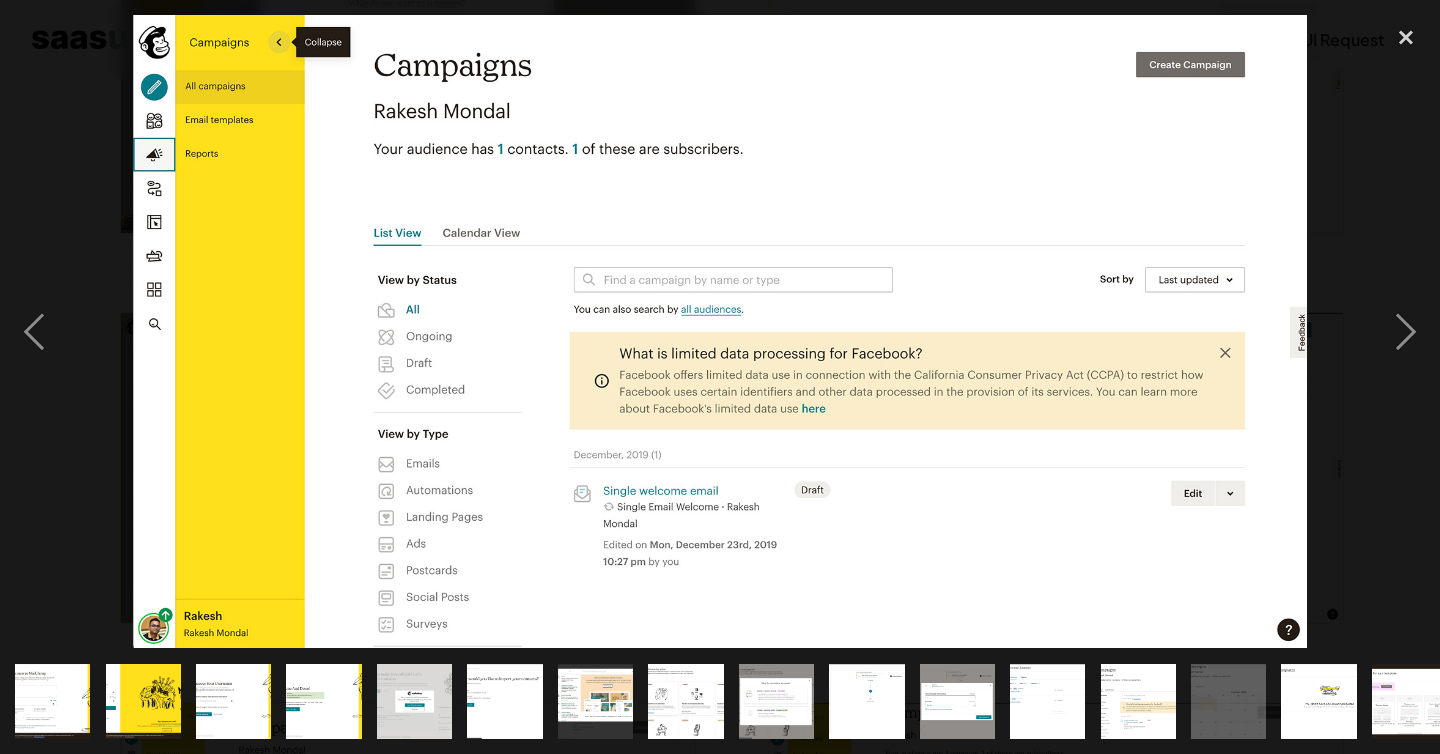 click at bounding box center (720, 331) 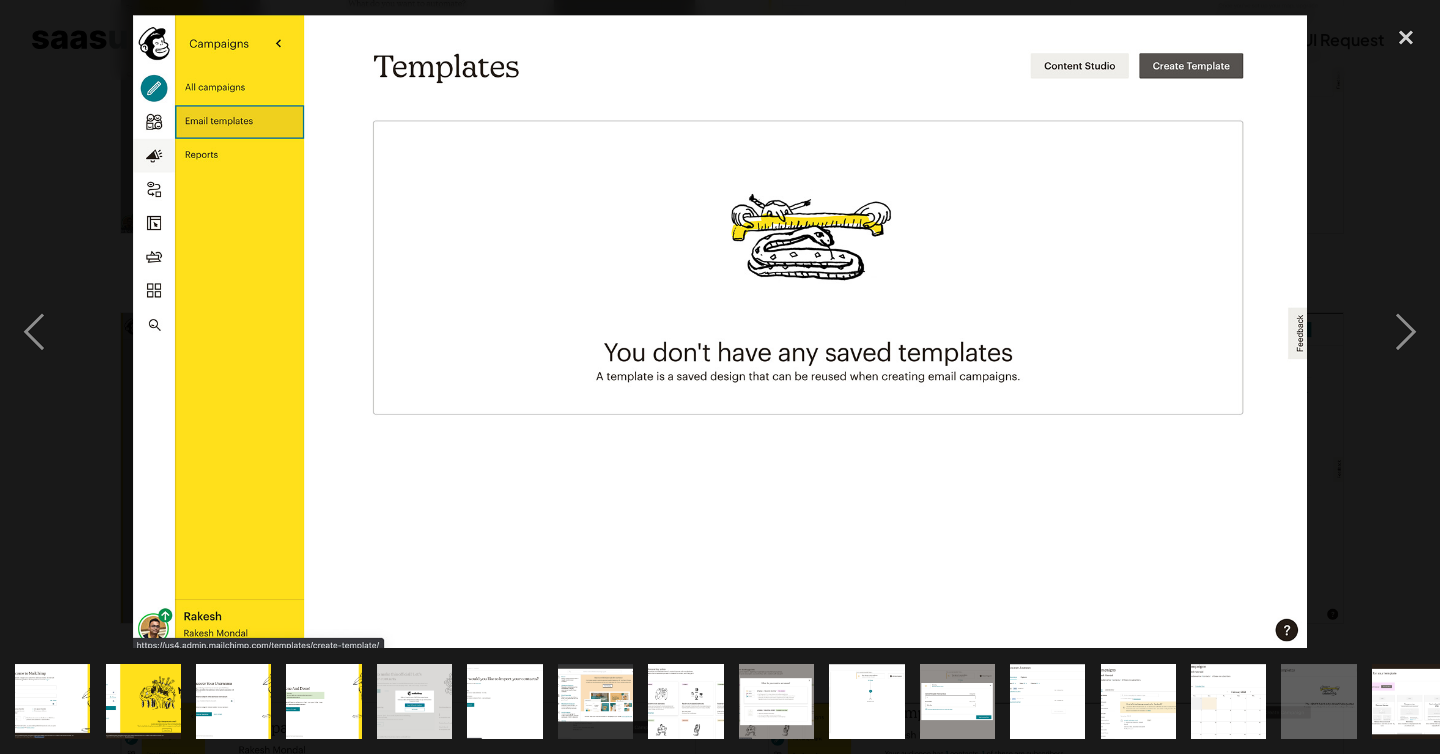 click at bounding box center (720, 331) 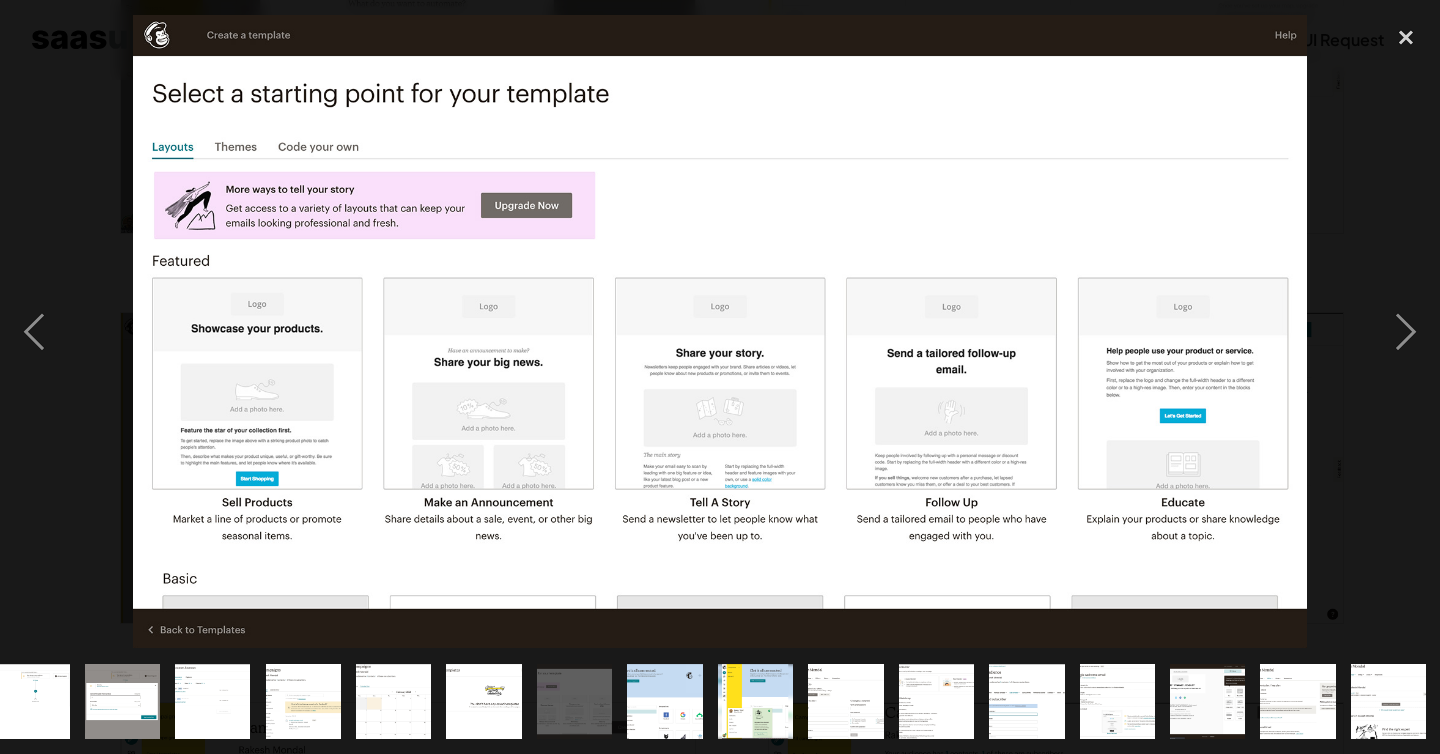 scroll, scrollTop: 0, scrollLeft: 837, axis: horizontal 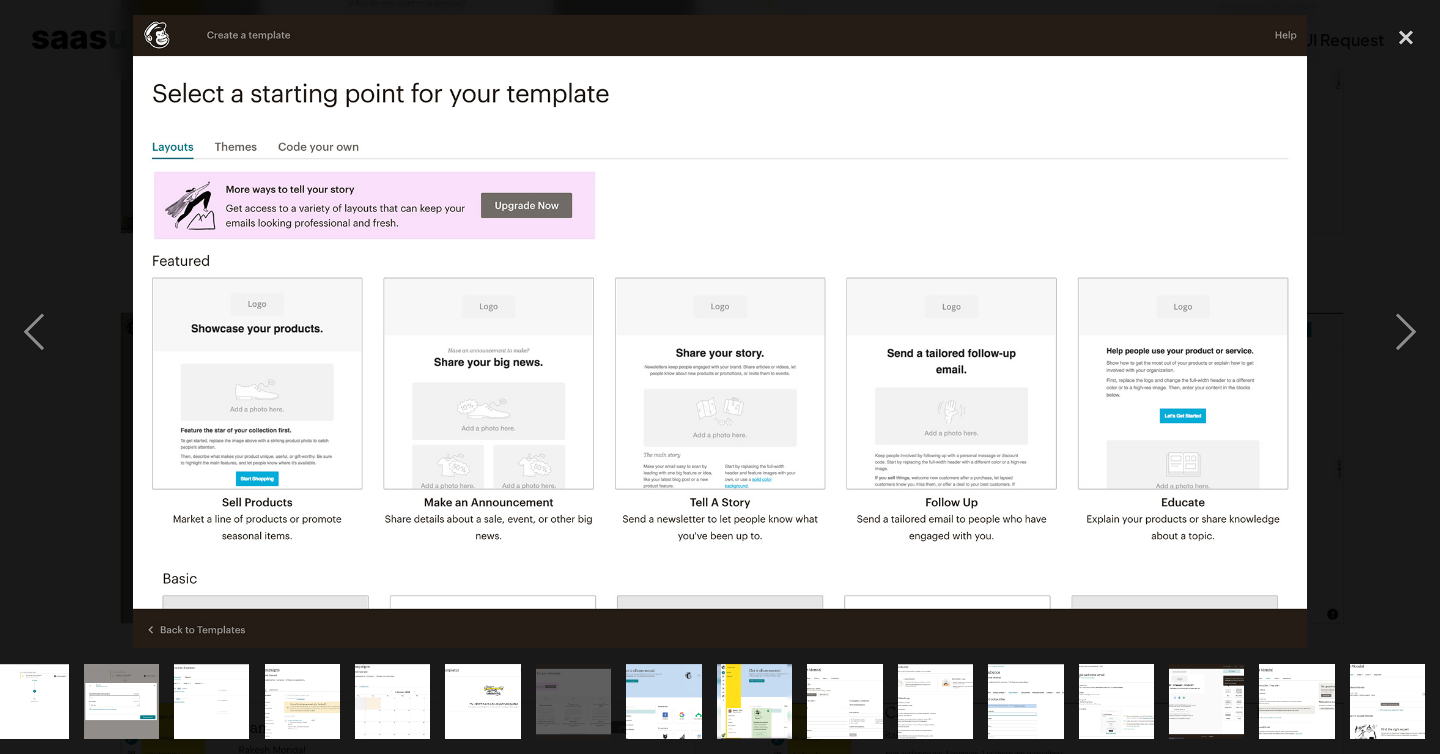 click at bounding box center (720, 331) 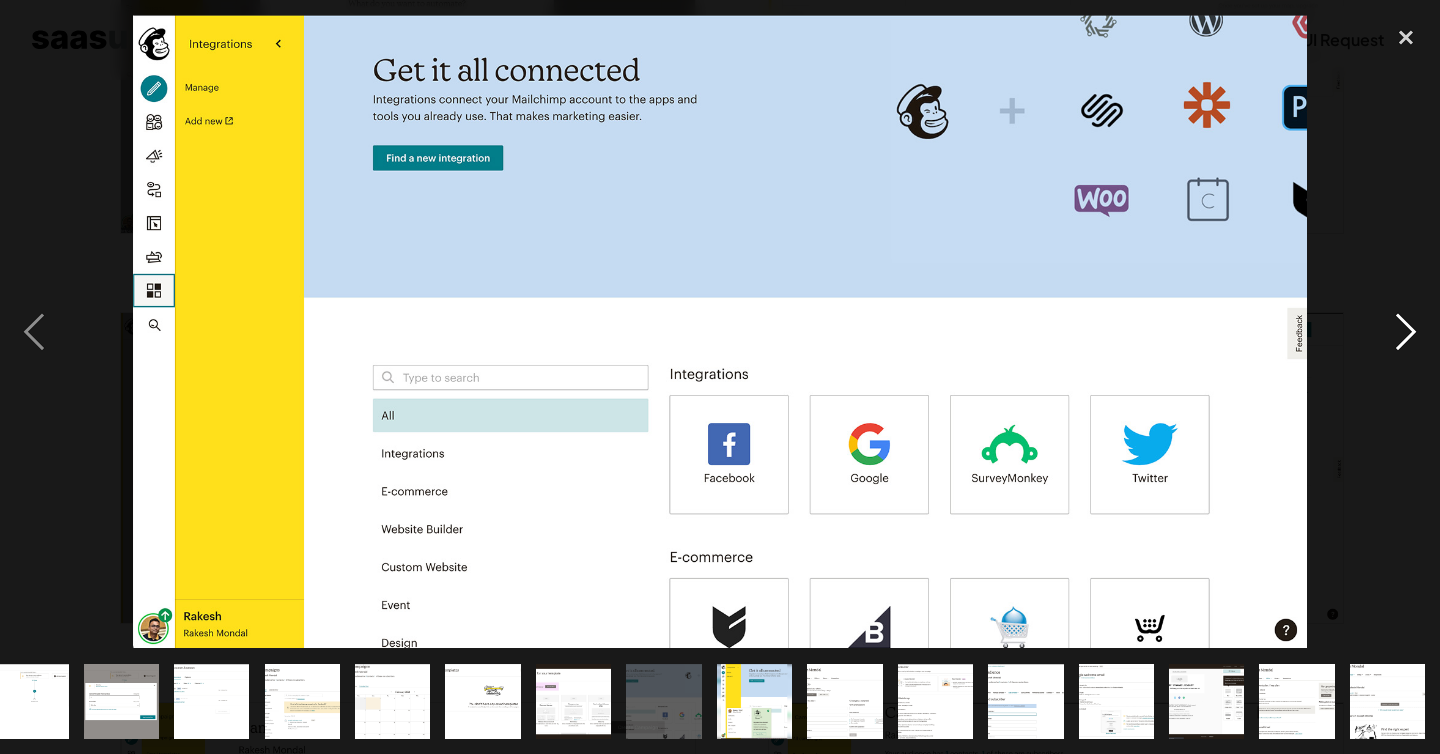click at bounding box center [1406, 331] 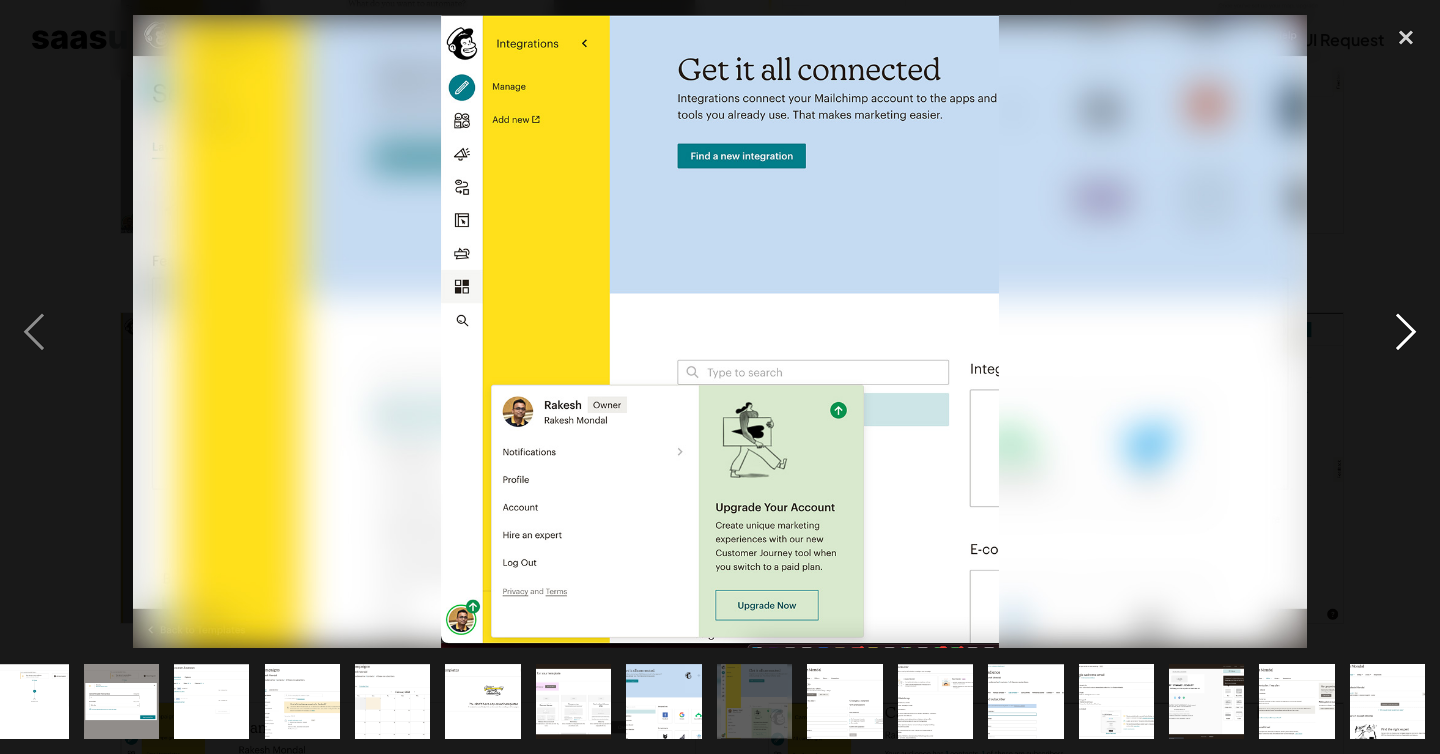 click at bounding box center (1406, 331) 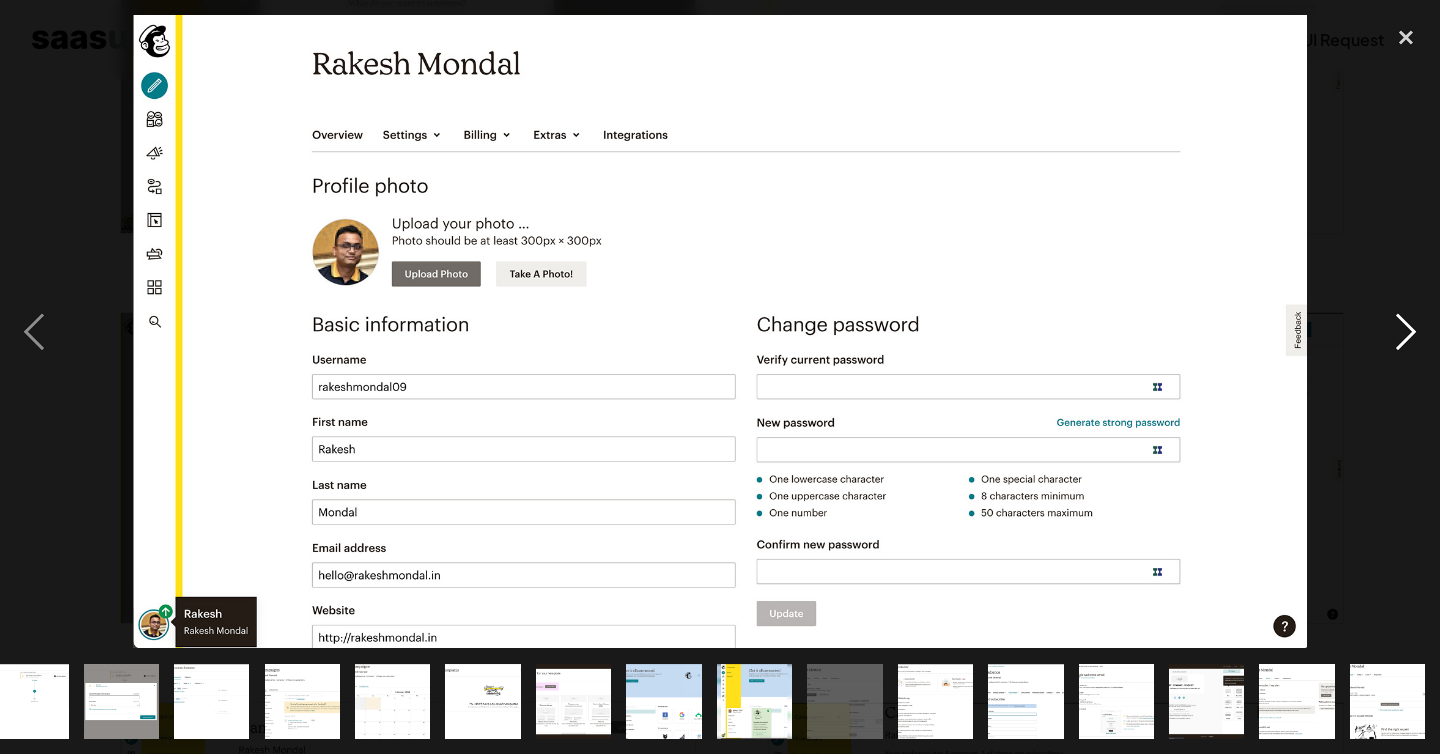 click at bounding box center (1406, 331) 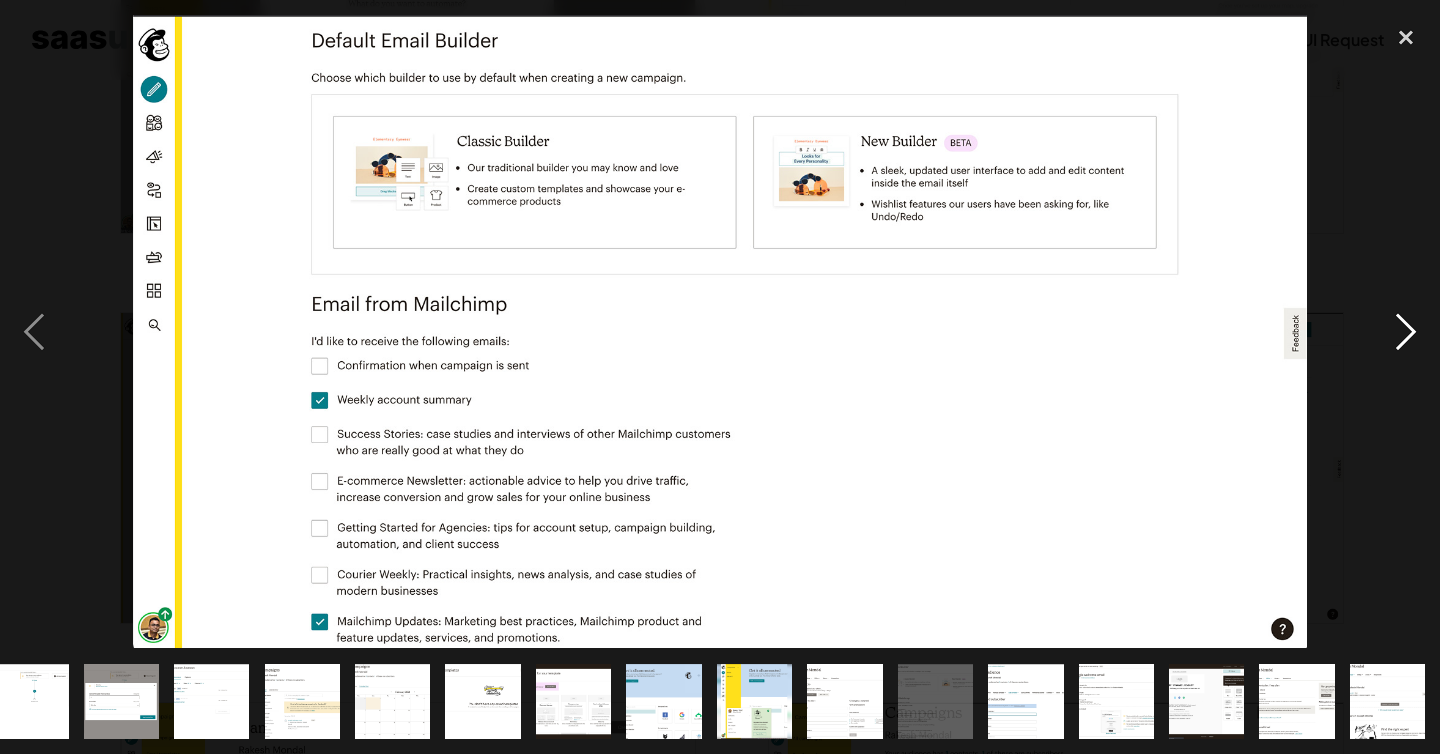 click at bounding box center [1406, 331] 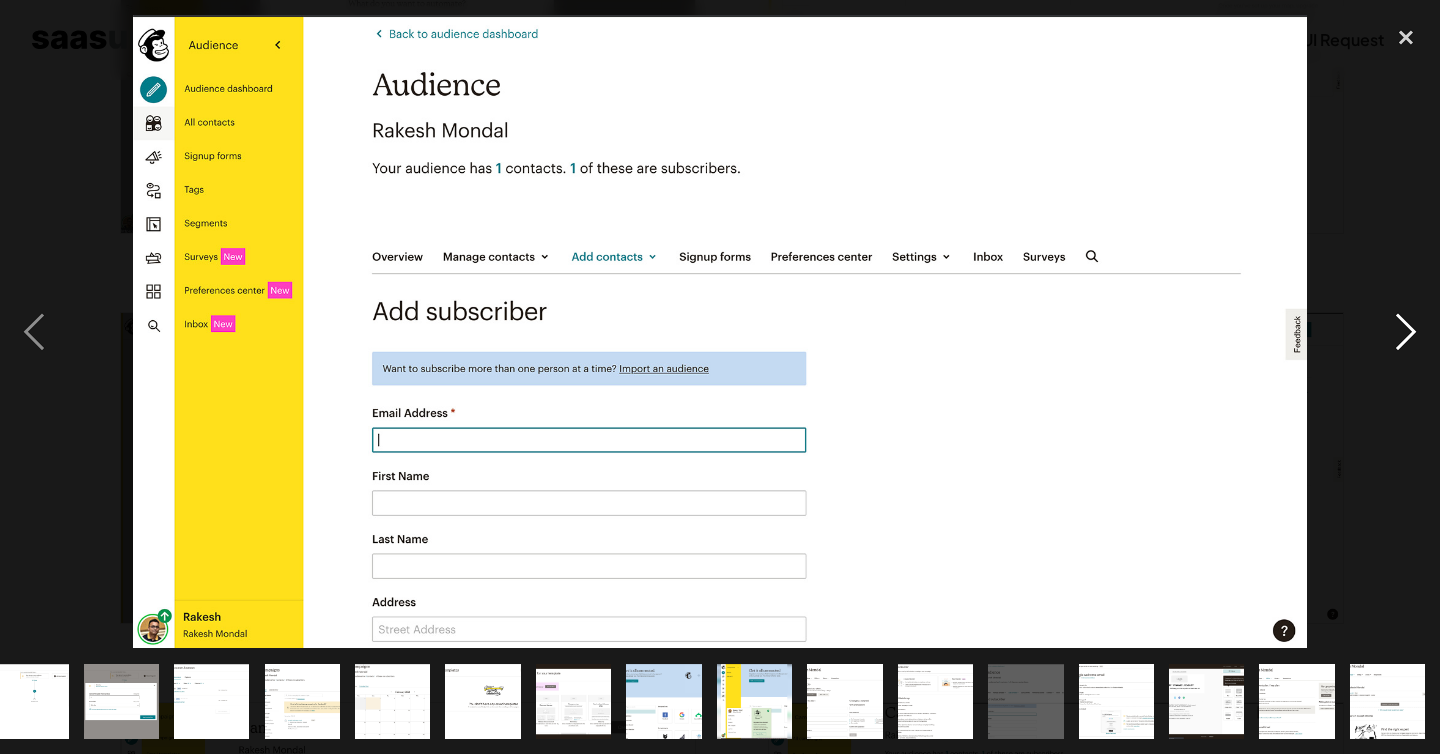 click at bounding box center (1406, 331) 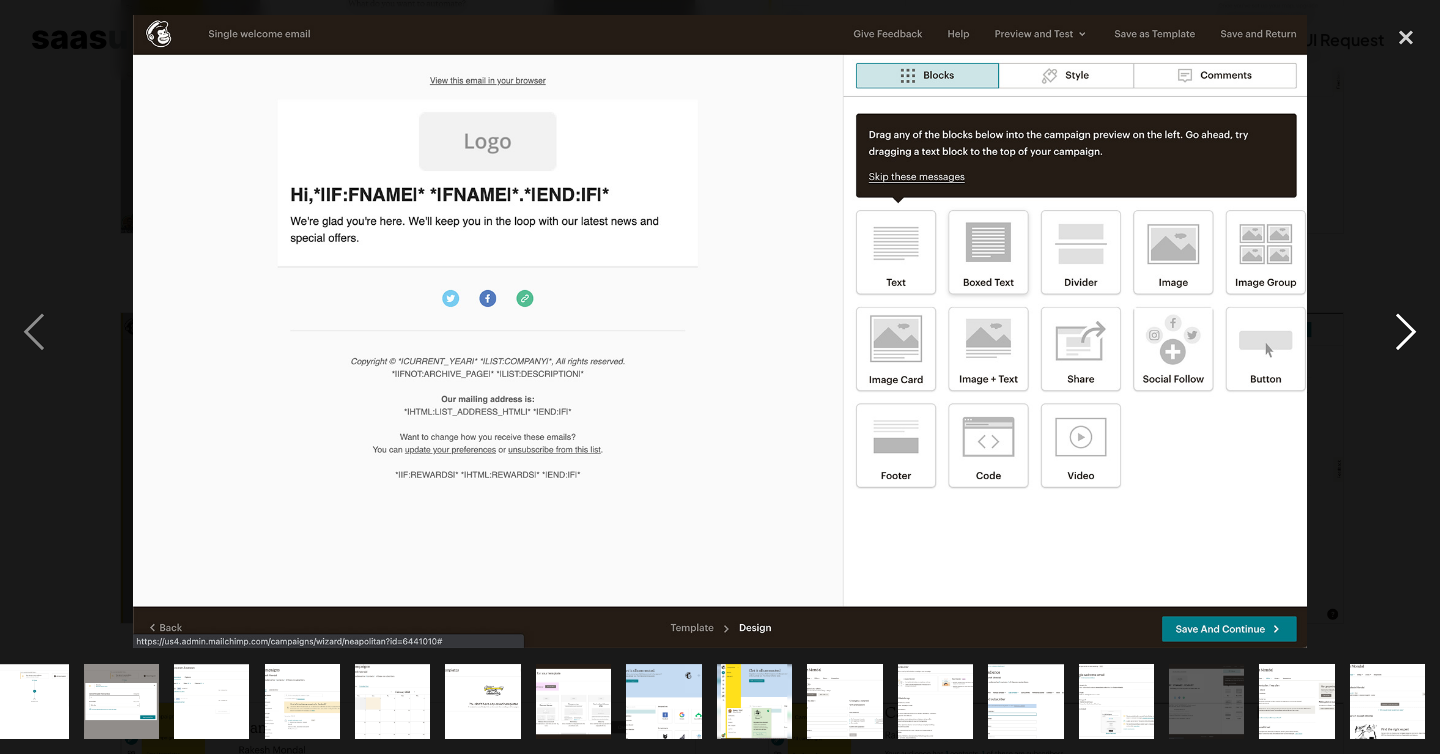 click at bounding box center [1406, 331] 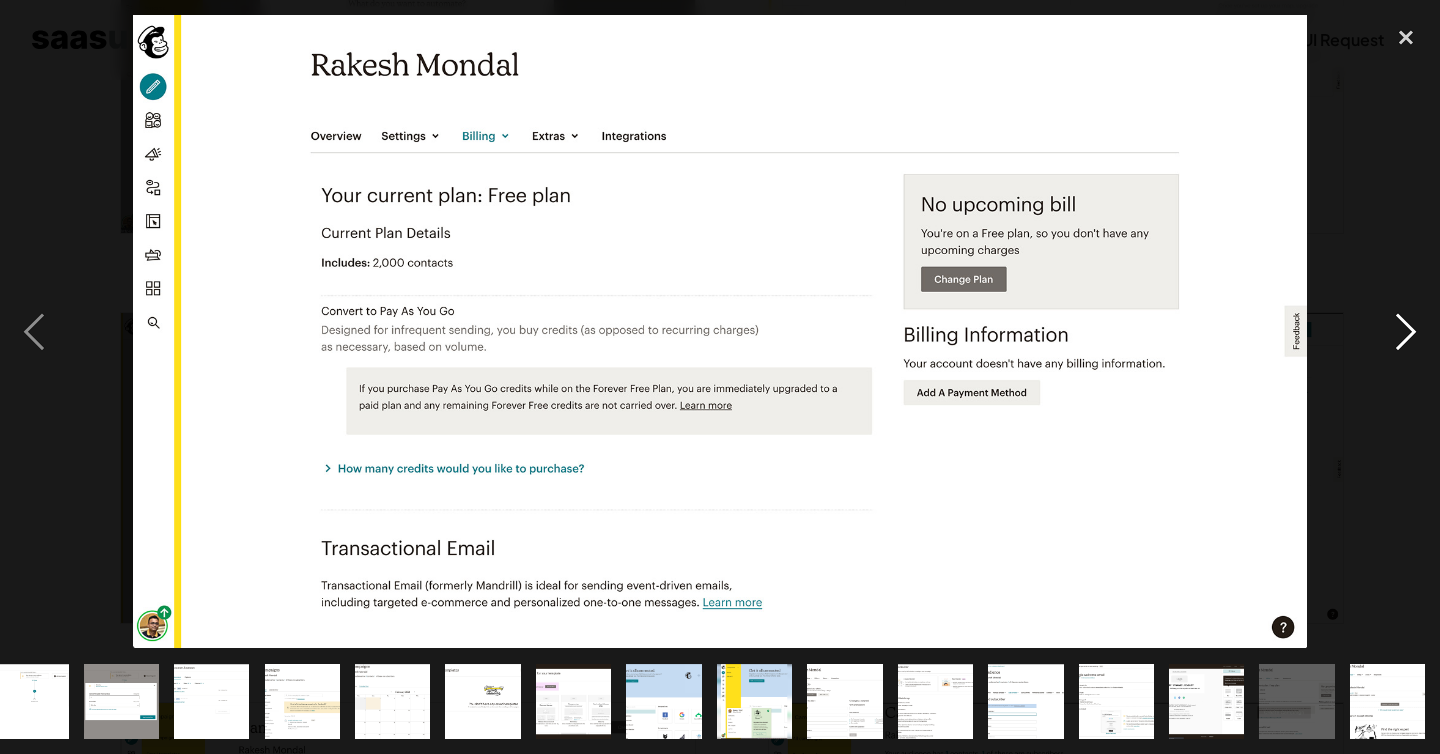 click at bounding box center (1406, 331) 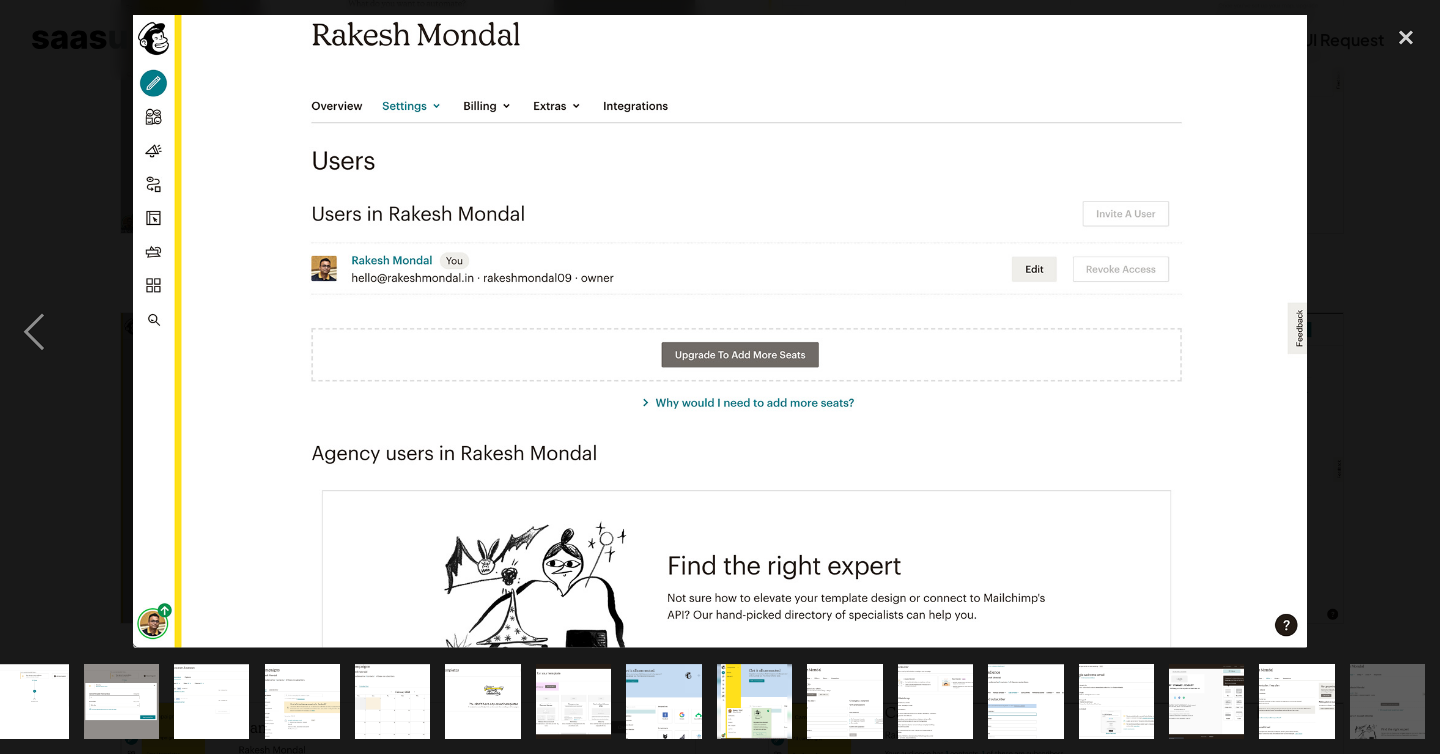 click at bounding box center [1406, 331] 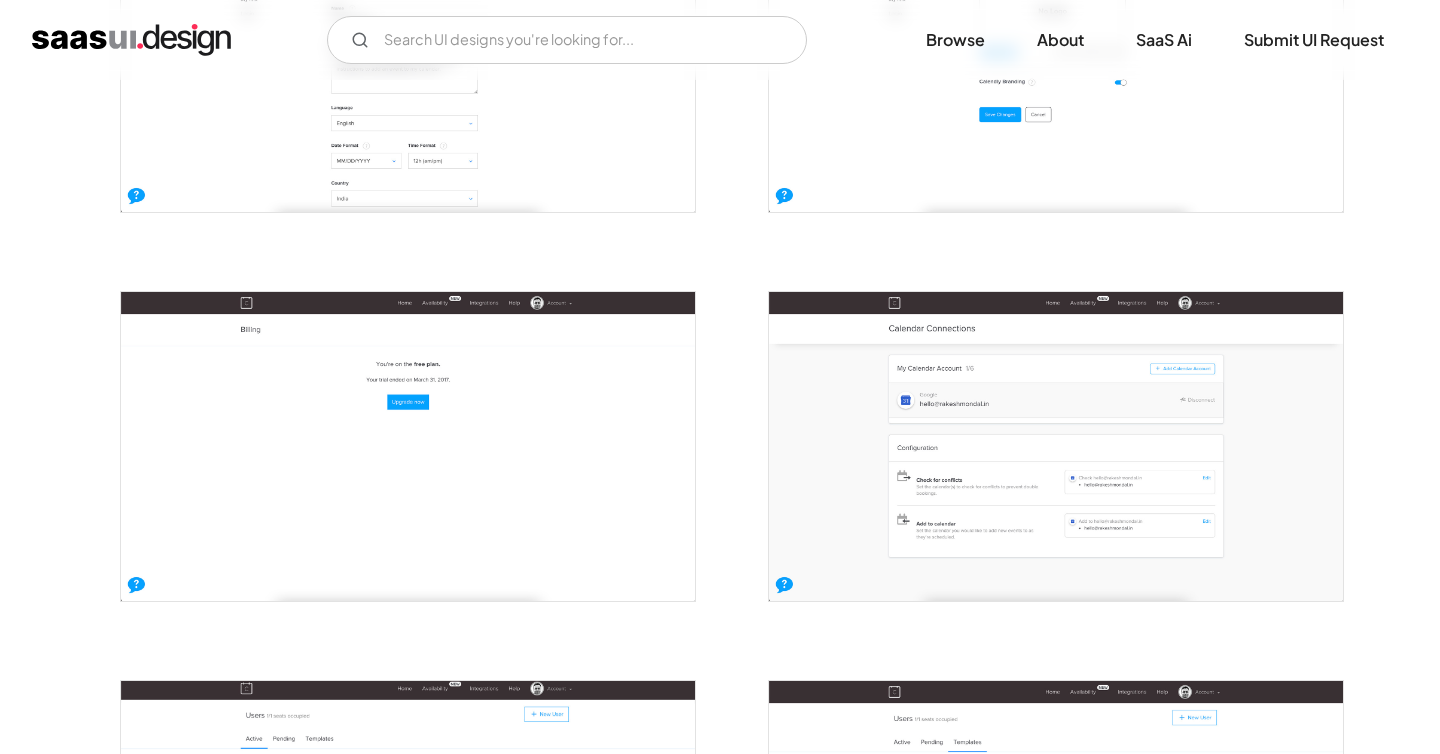 scroll, scrollTop: 3293, scrollLeft: 0, axis: vertical 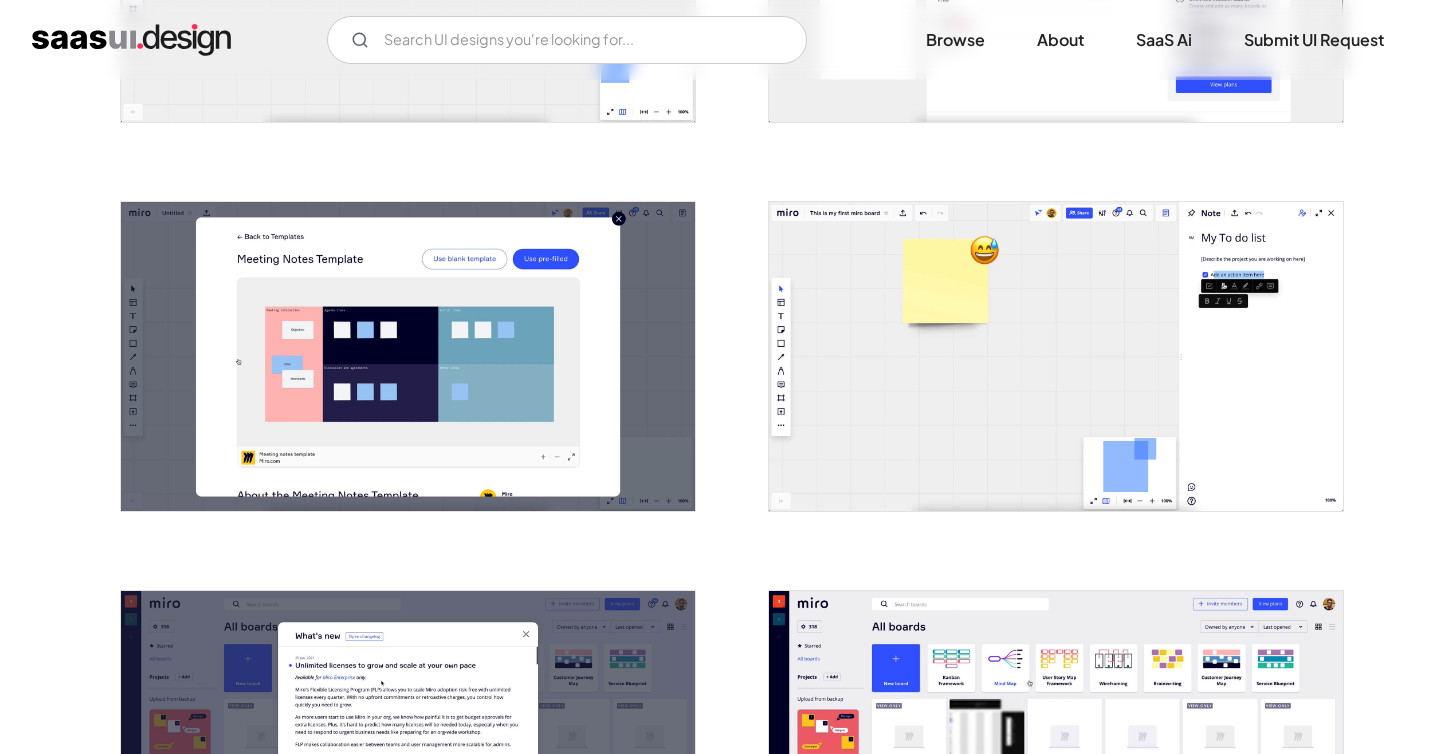 click at bounding box center [1056, 356] 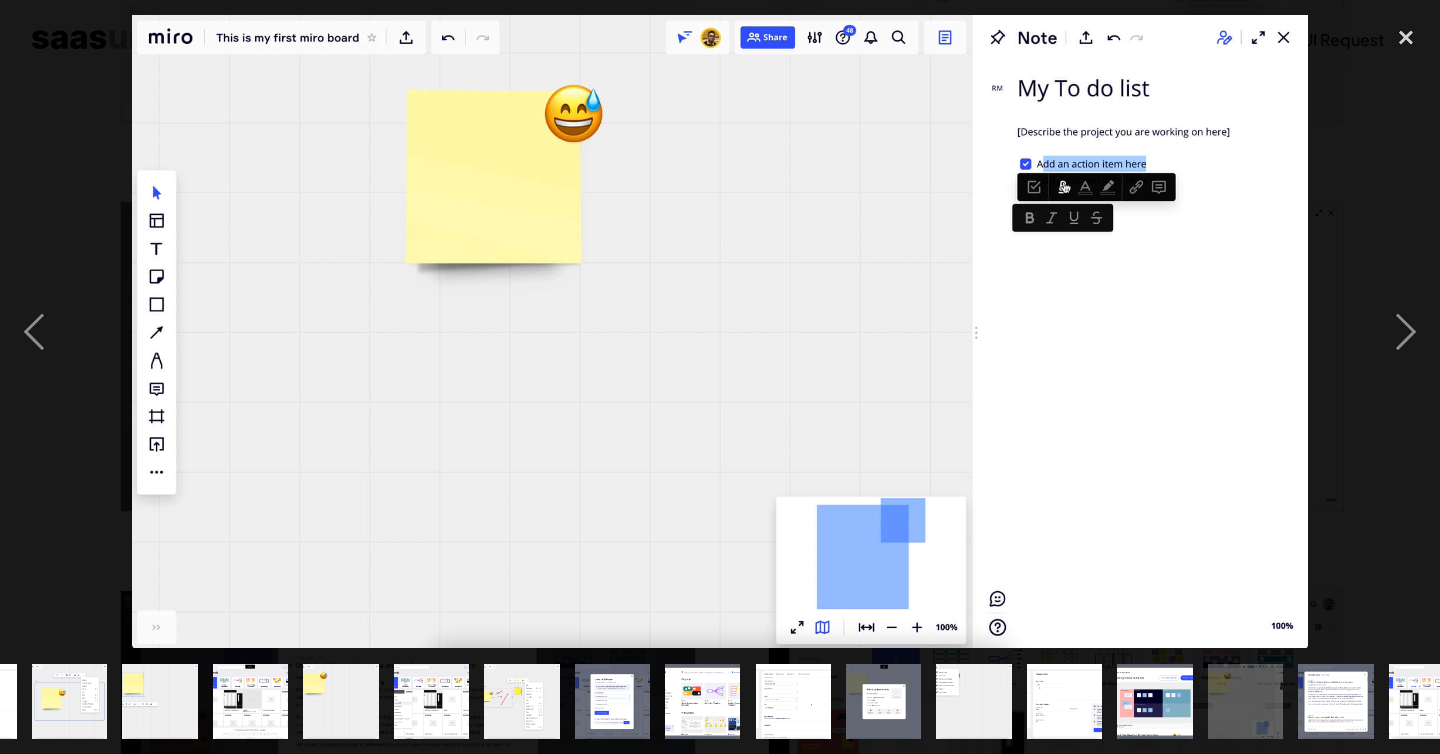 scroll, scrollTop: 0, scrollLeft: 384, axis: horizontal 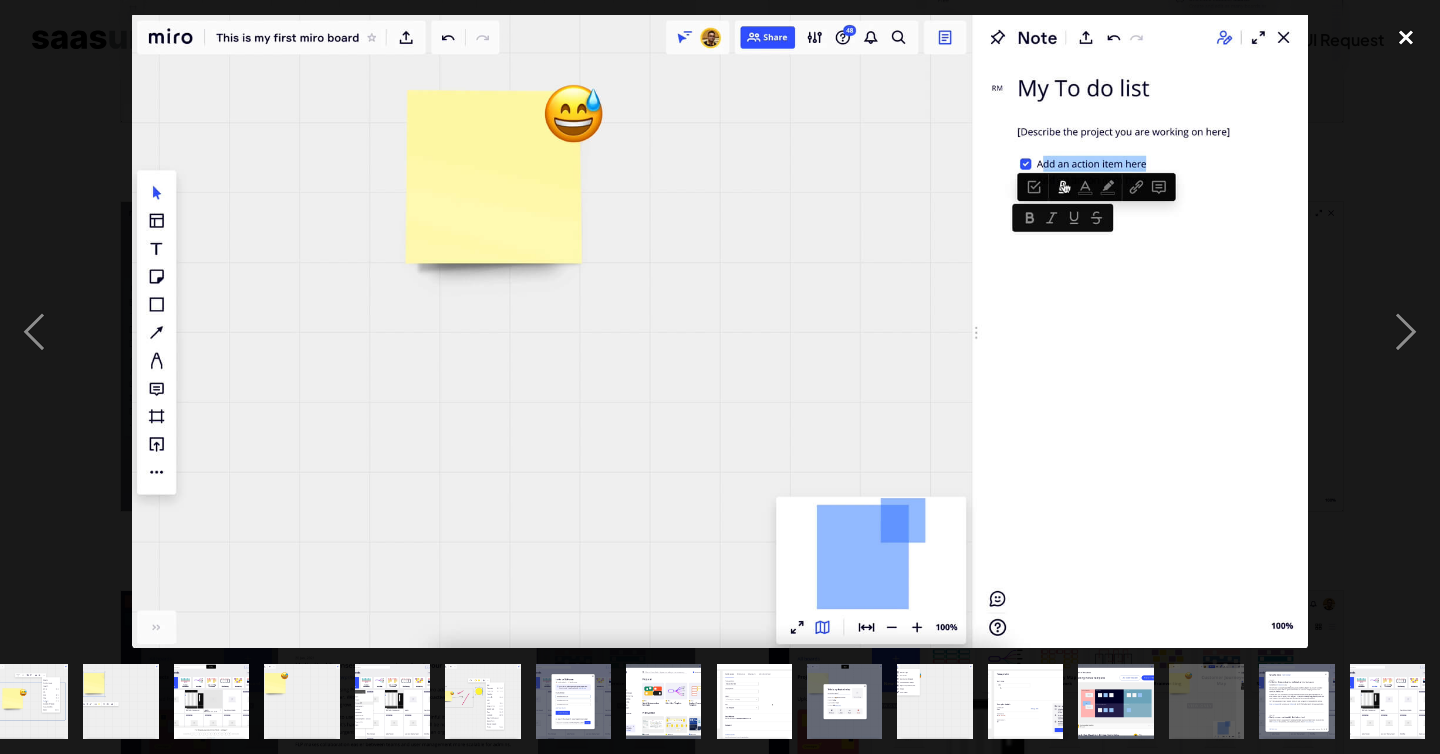 click at bounding box center [1406, 37] 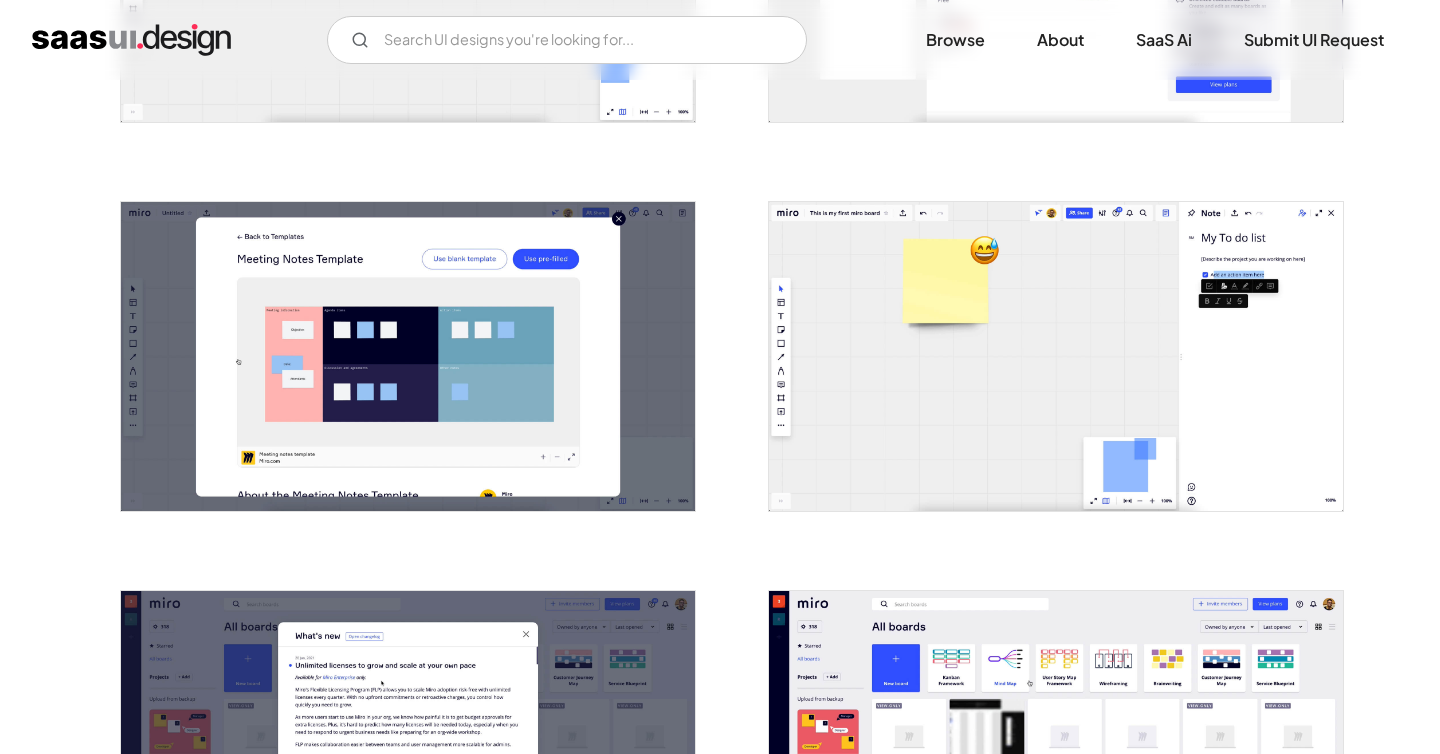 scroll, scrollTop: 0, scrollLeft: 0, axis: both 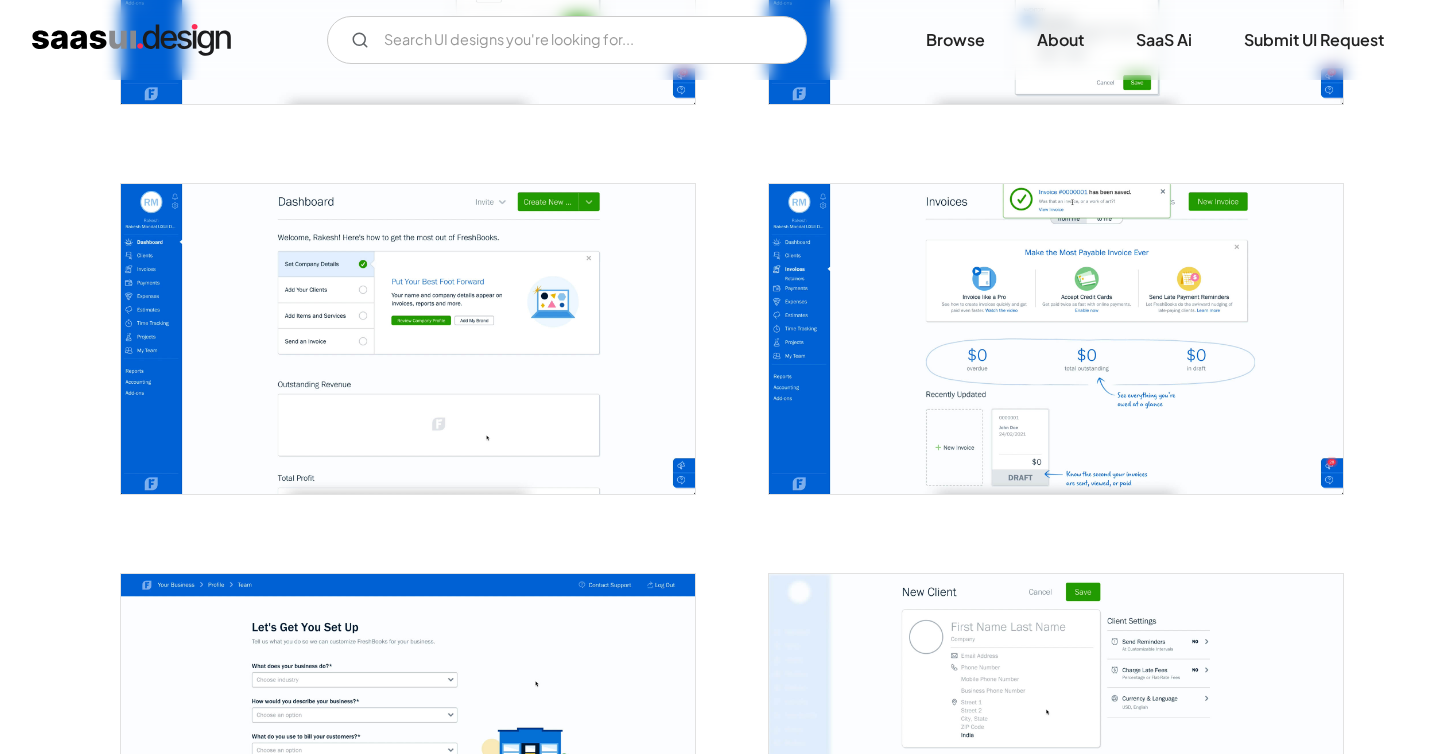 click at bounding box center (1056, 339) 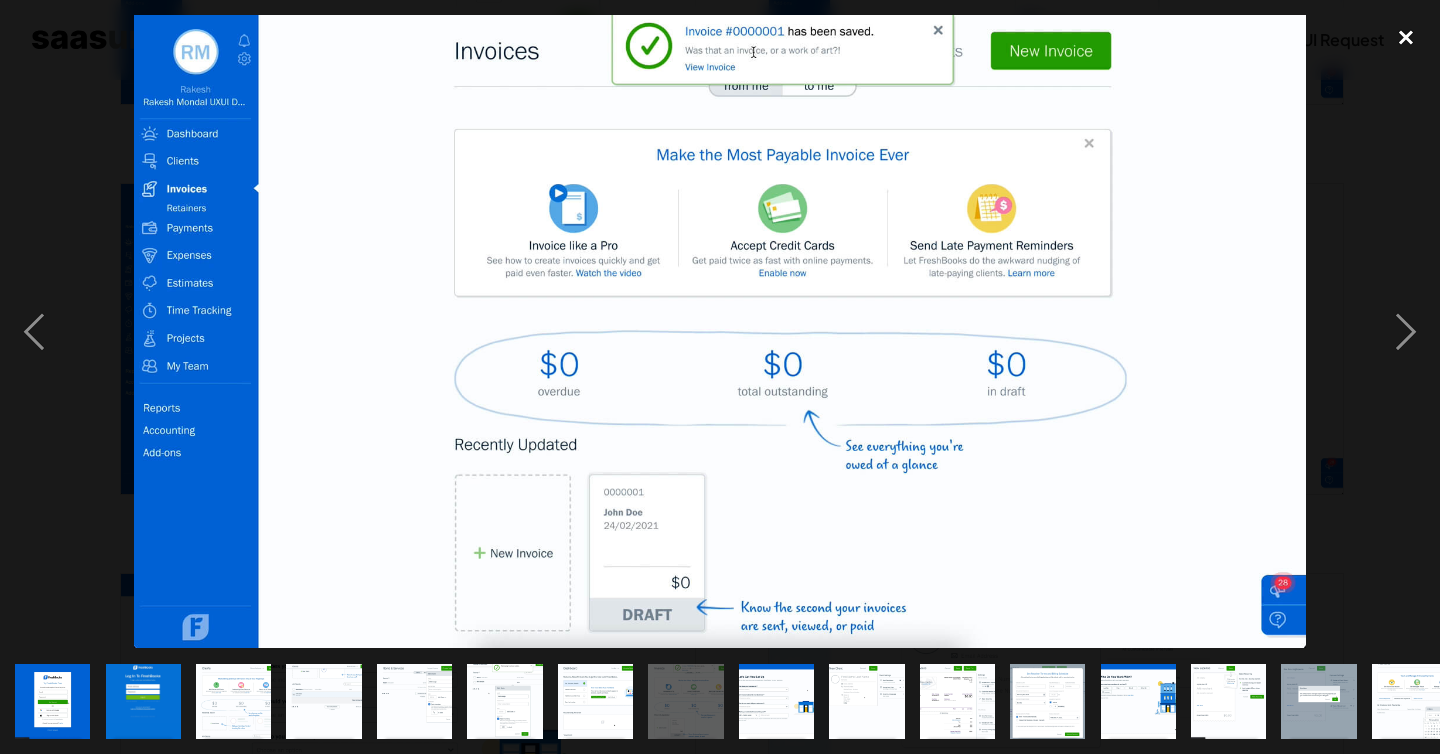 click at bounding box center (1406, 37) 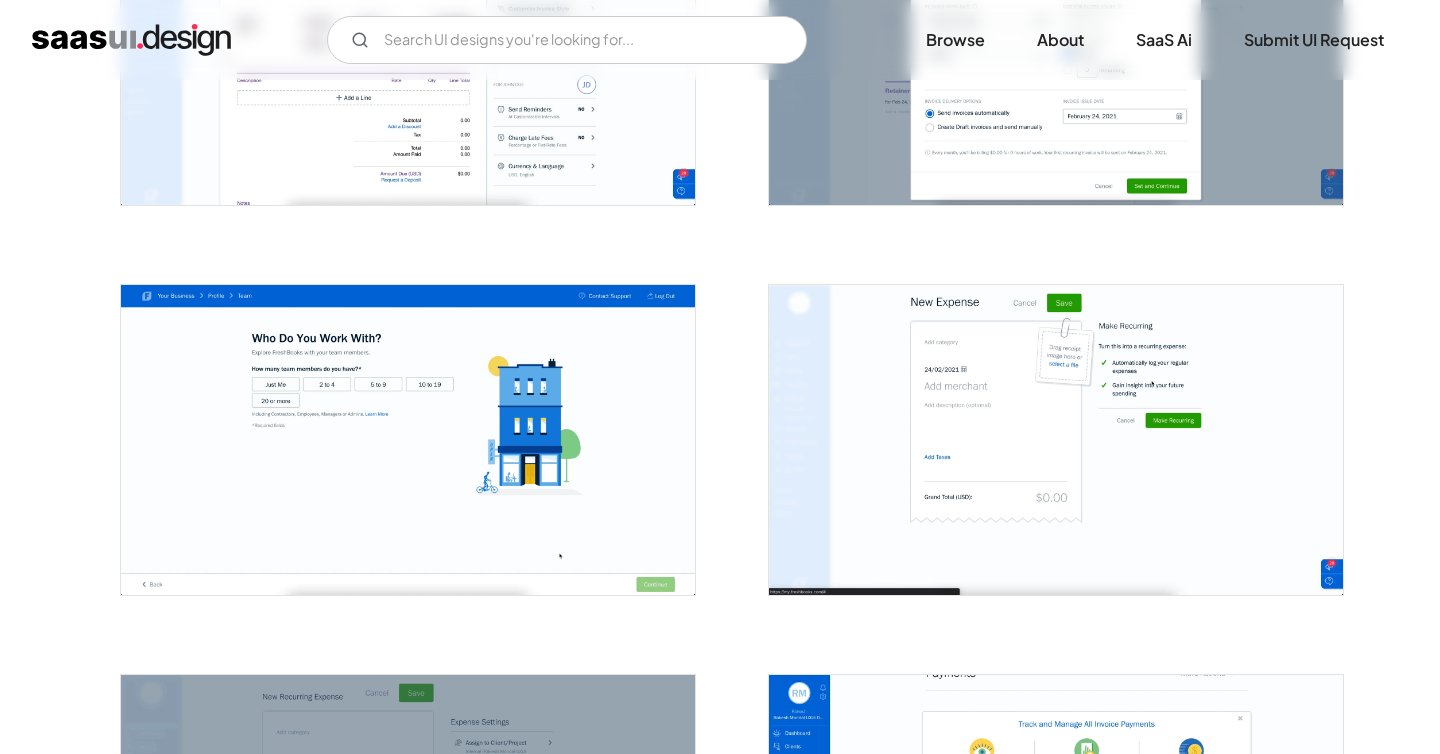 scroll, scrollTop: 2524, scrollLeft: 0, axis: vertical 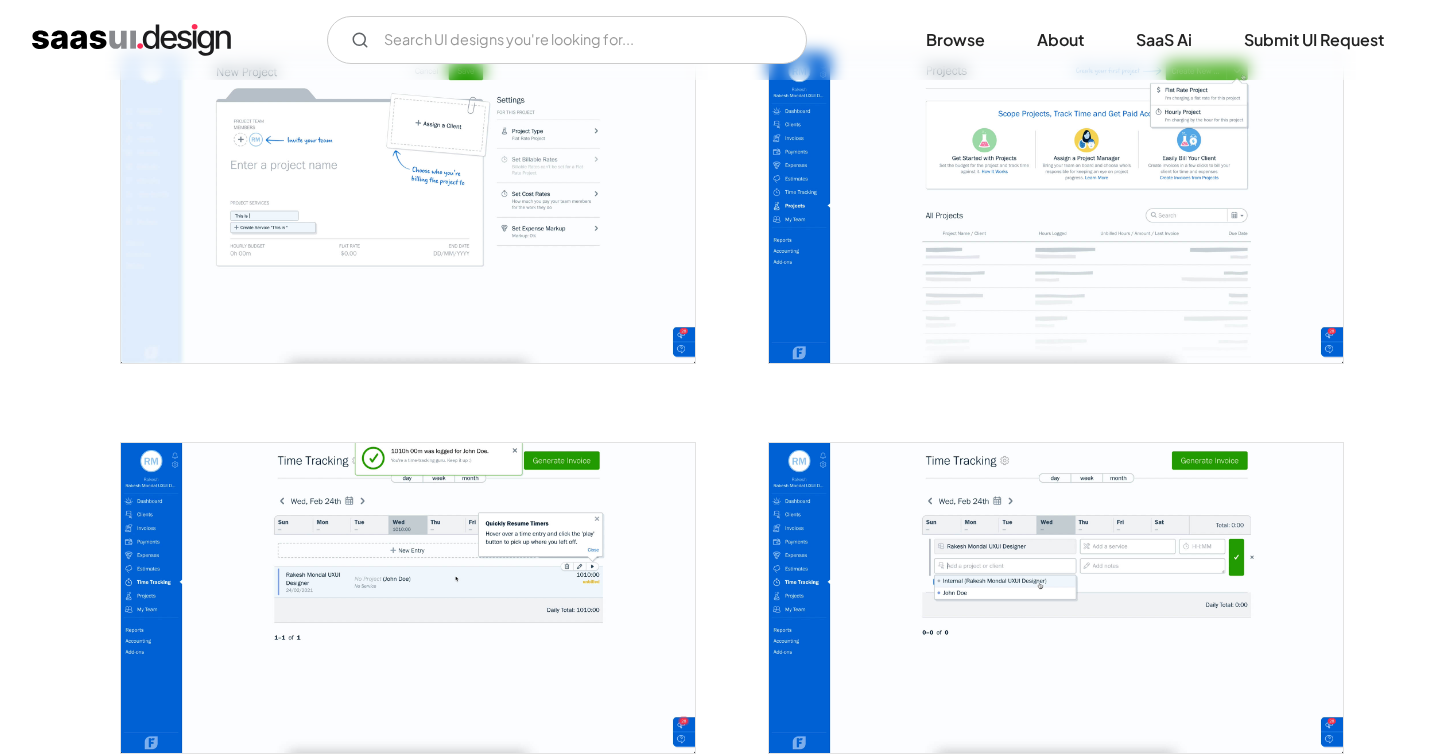 click at bounding box center (720, -1365) 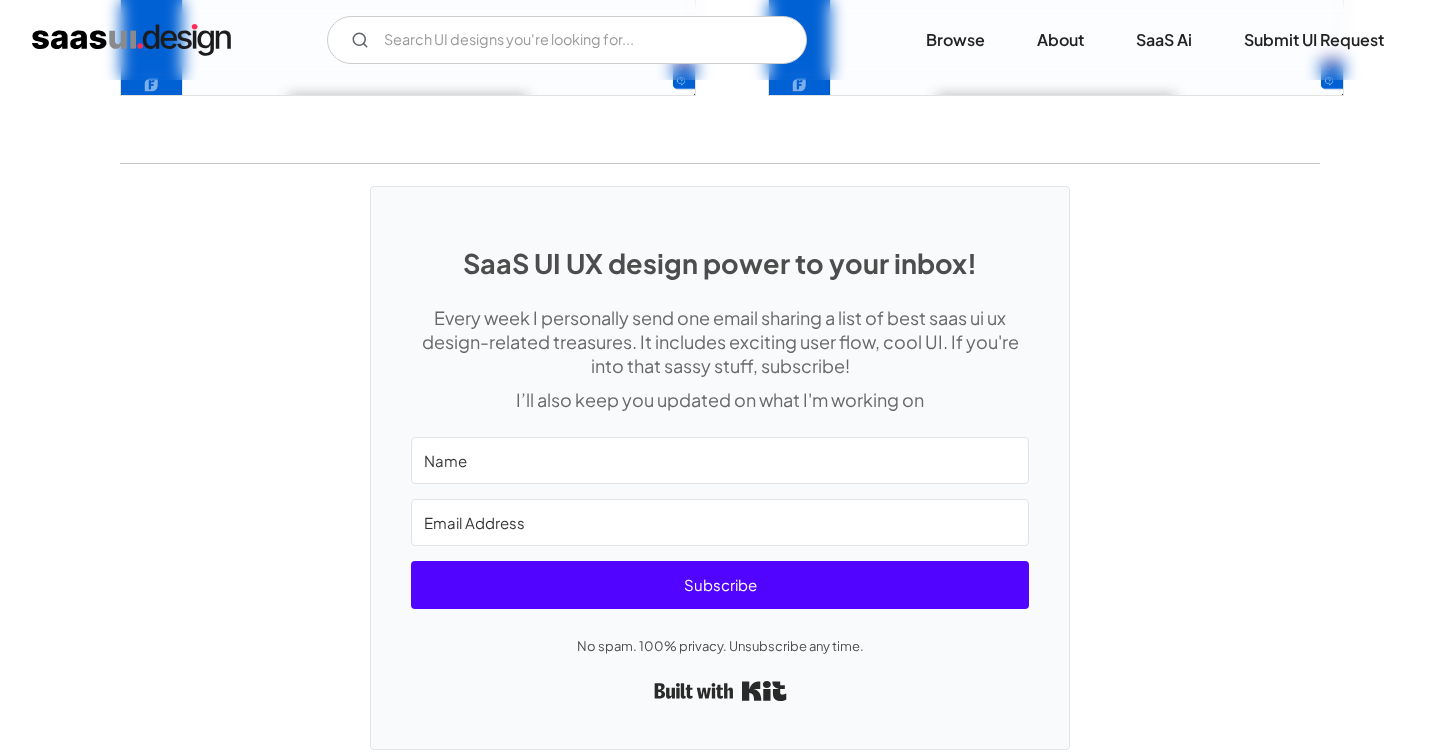 scroll, scrollTop: 4585, scrollLeft: 0, axis: vertical 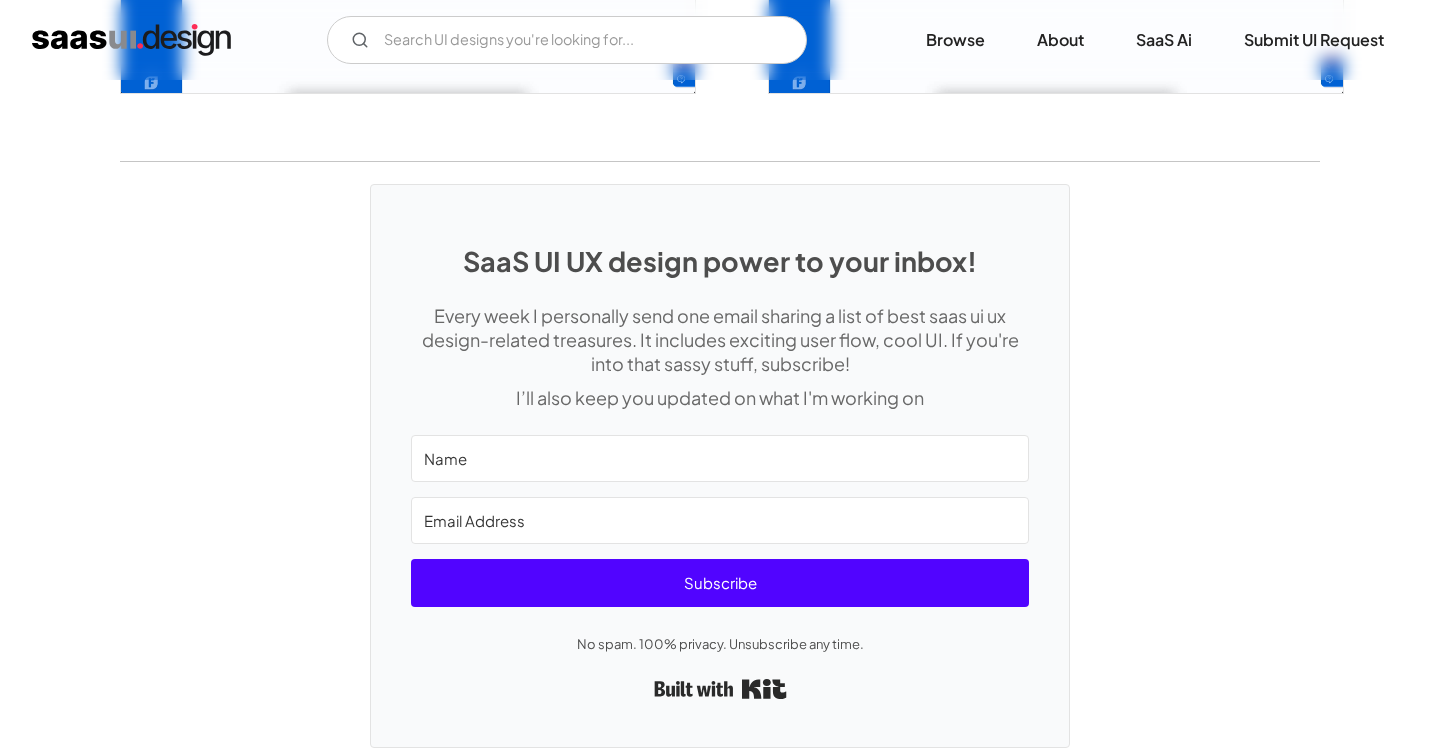 click on "Subscribe" at bounding box center (720, 528) 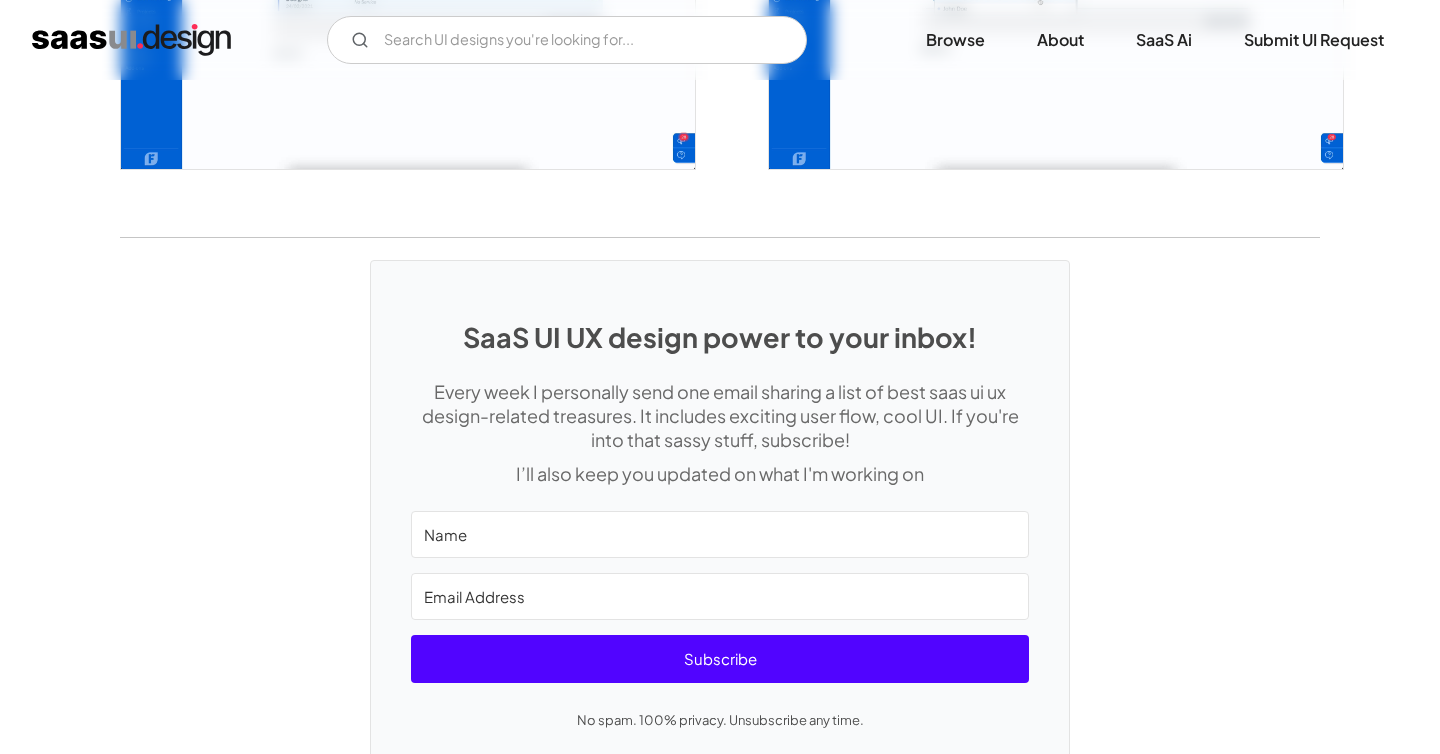scroll, scrollTop: 4644, scrollLeft: 0, axis: vertical 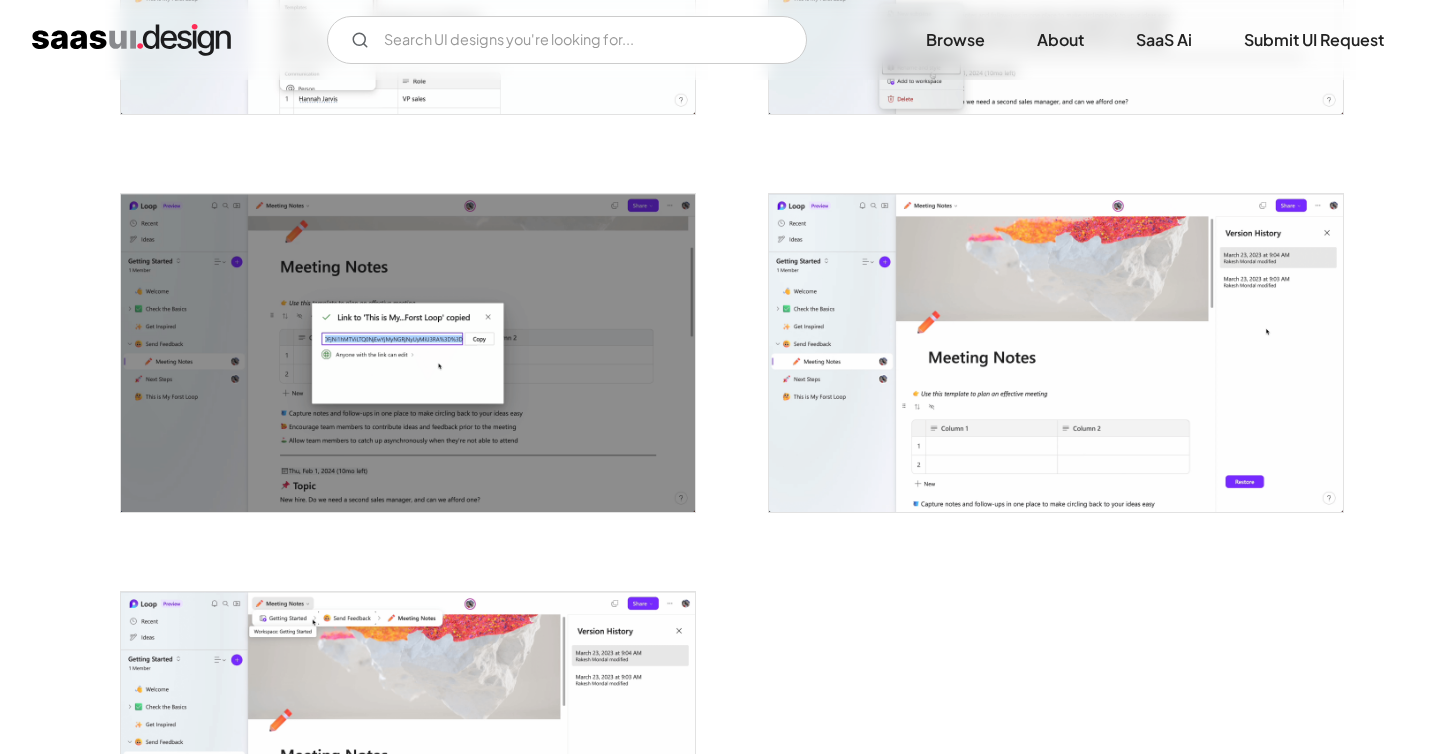 click at bounding box center (1056, 353) 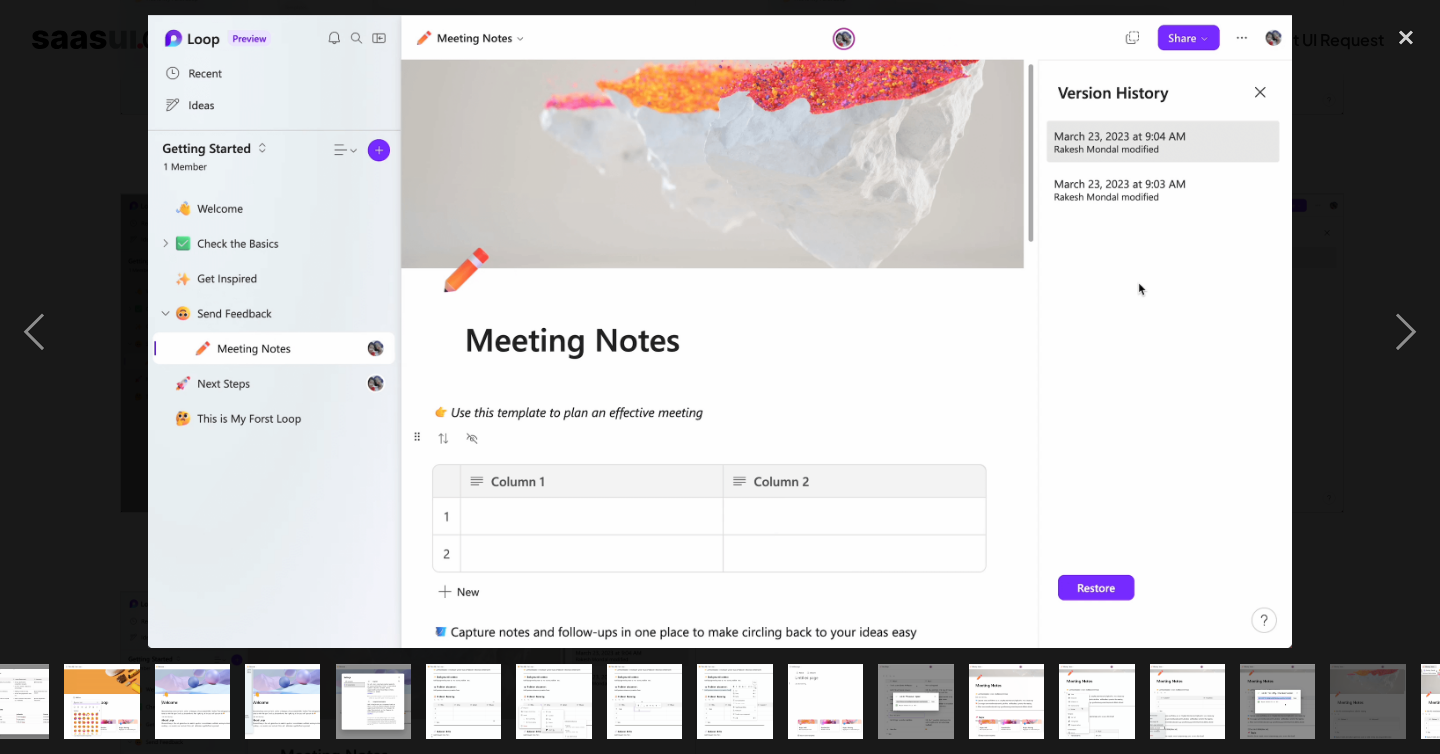 scroll, scrollTop: 0, scrollLeft: 837, axis: horizontal 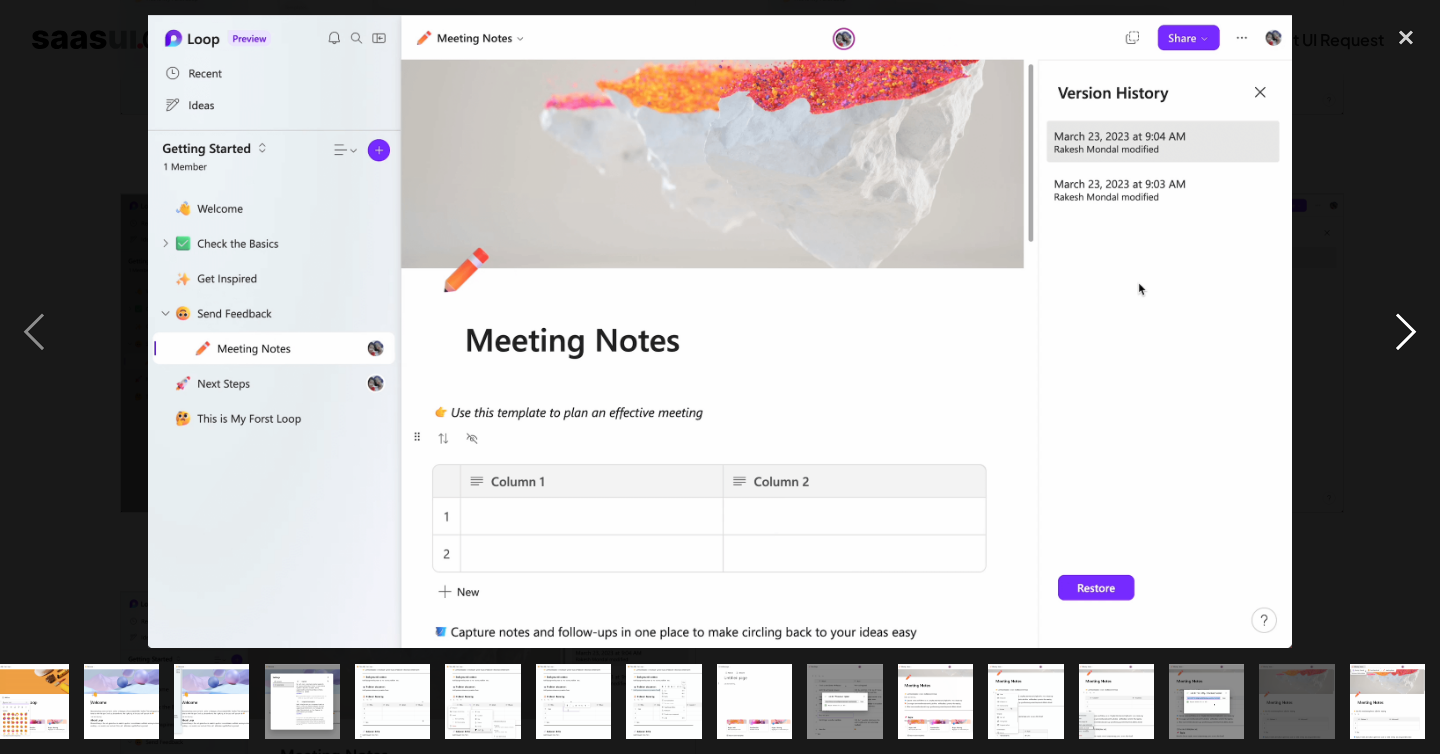 click at bounding box center [1406, 331] 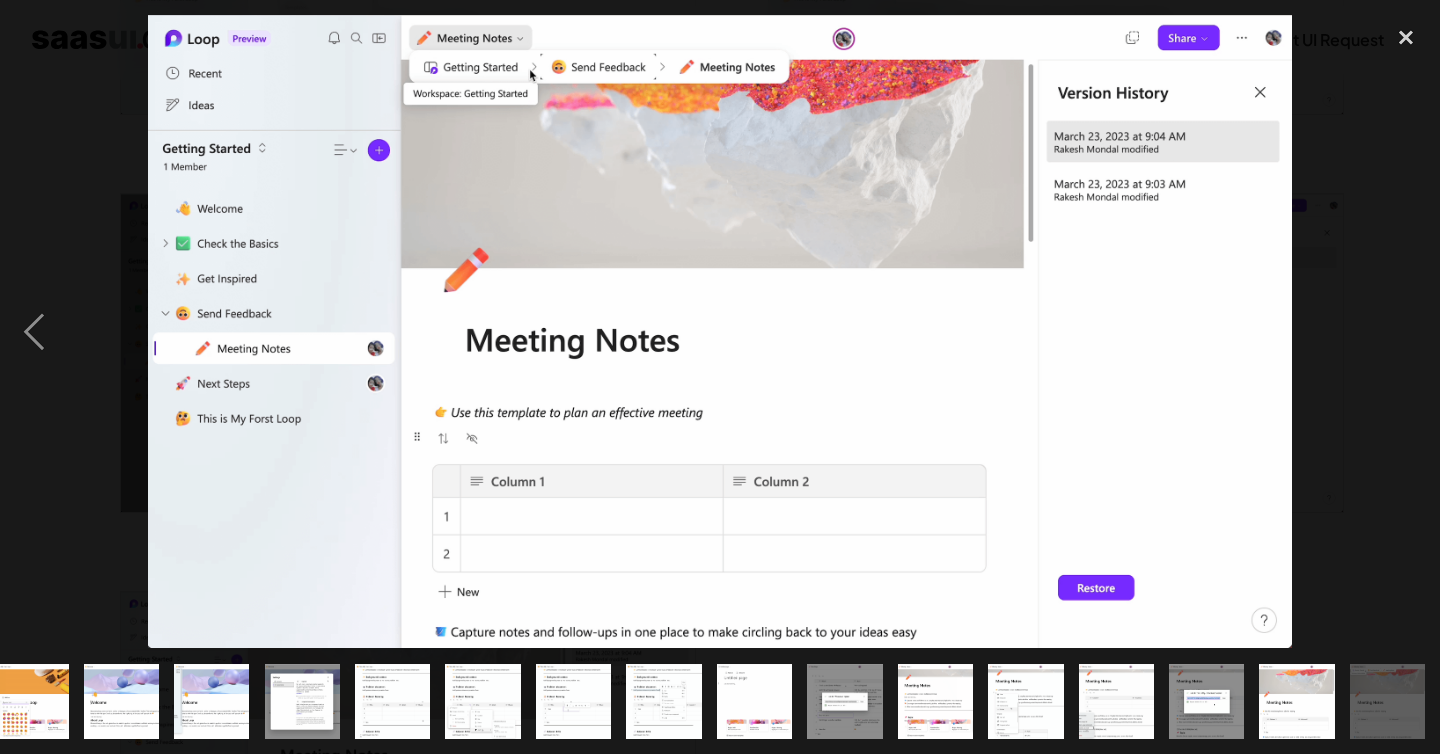 click at bounding box center (1406, 331) 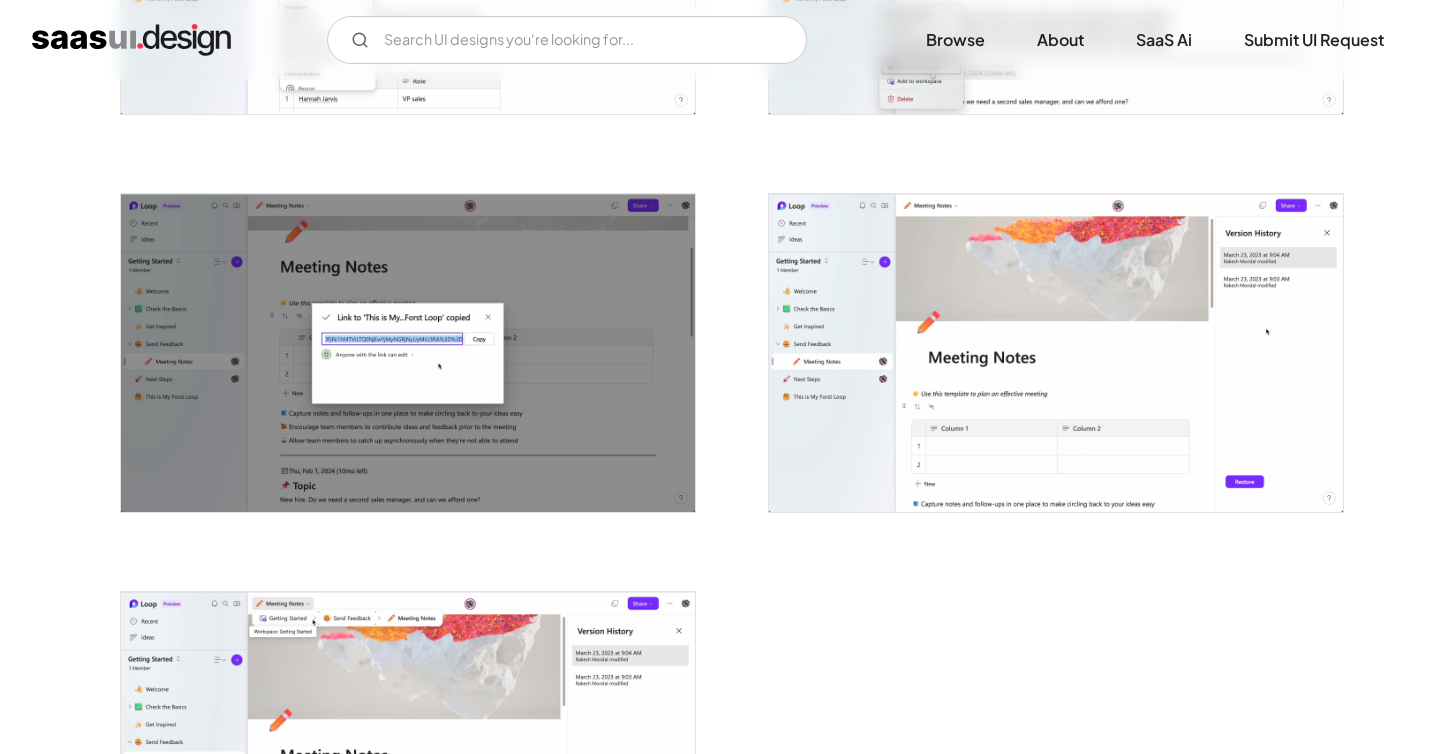 scroll, scrollTop: 0, scrollLeft: 0, axis: both 